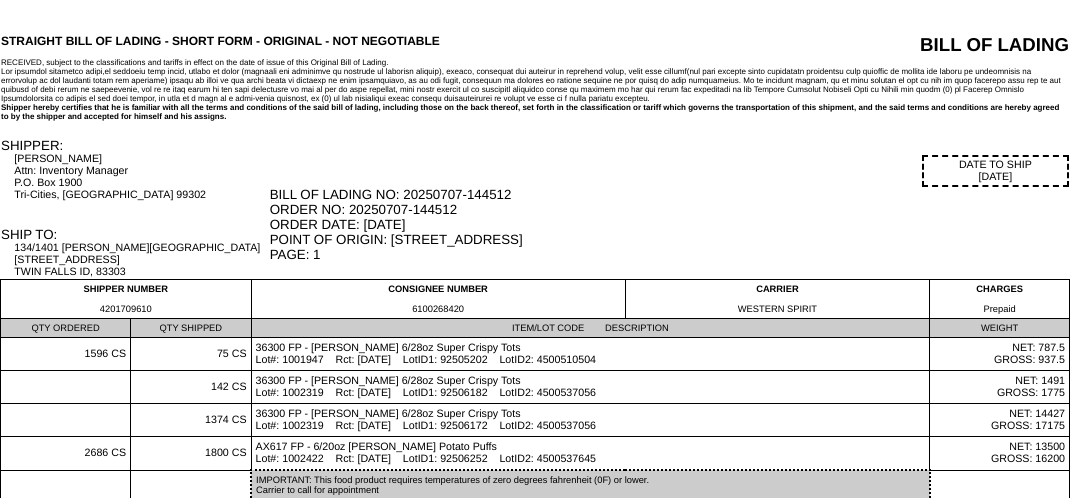 scroll, scrollTop: 180, scrollLeft: 0, axis: vertical 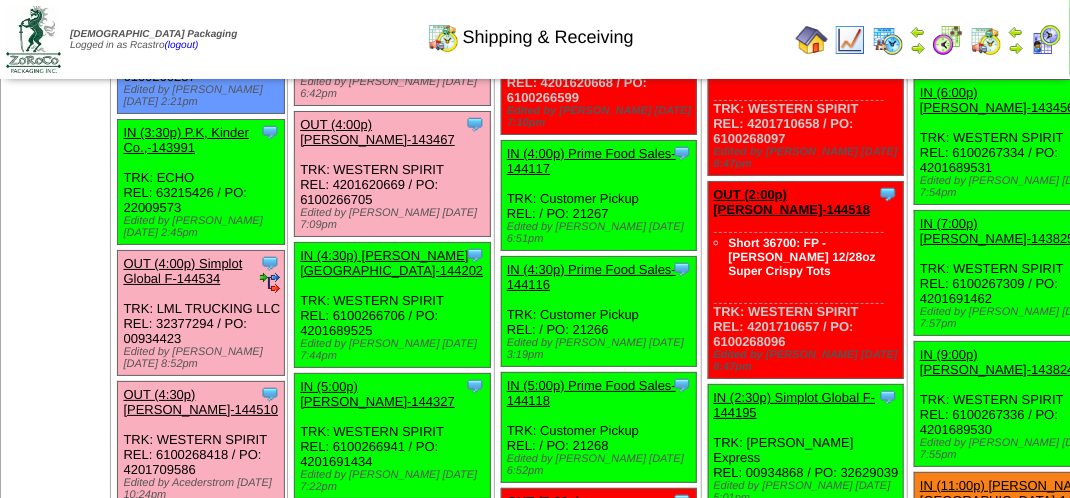 click on "OUT
(4:00p)
Simplot Global F-144534" at bounding box center (182, 271) 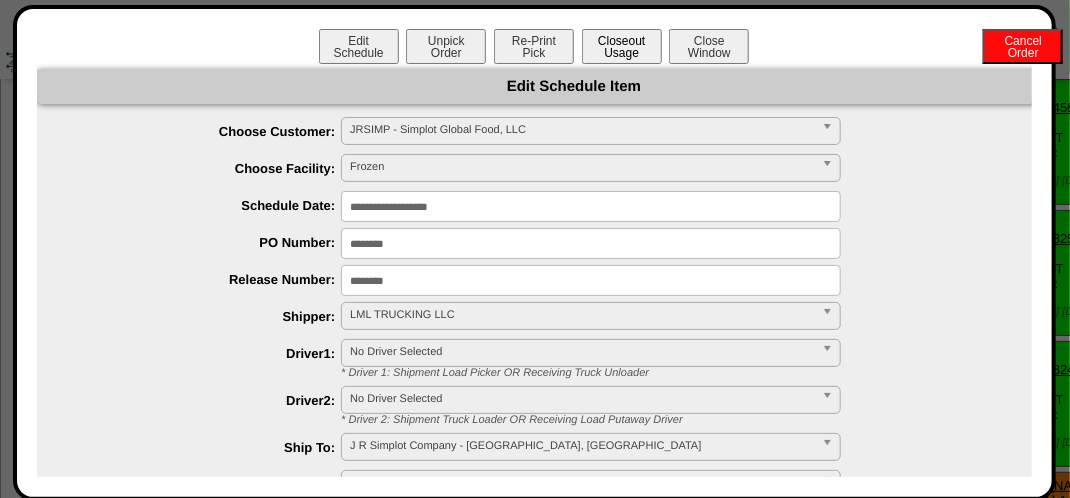 click on "Closeout Usage" at bounding box center (622, 46) 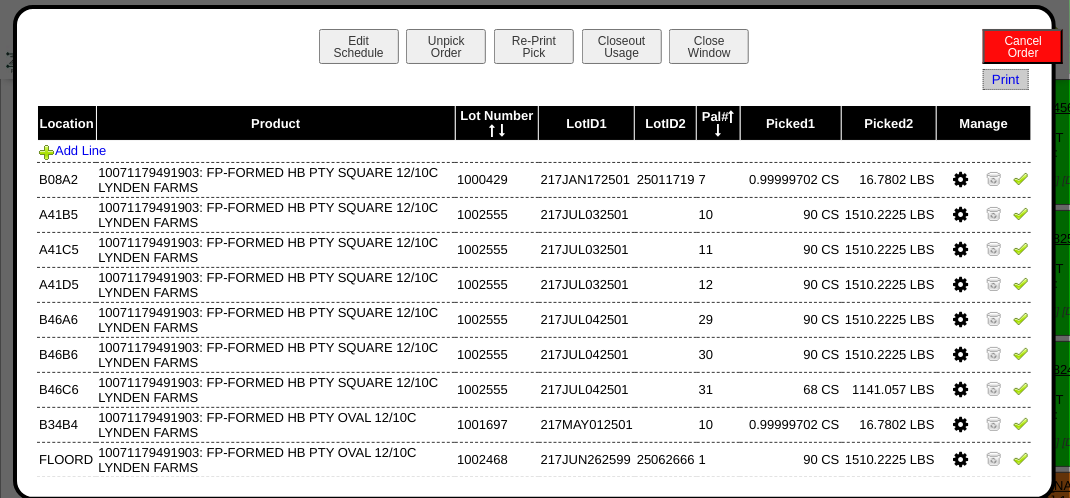 click at bounding box center (960, 180) 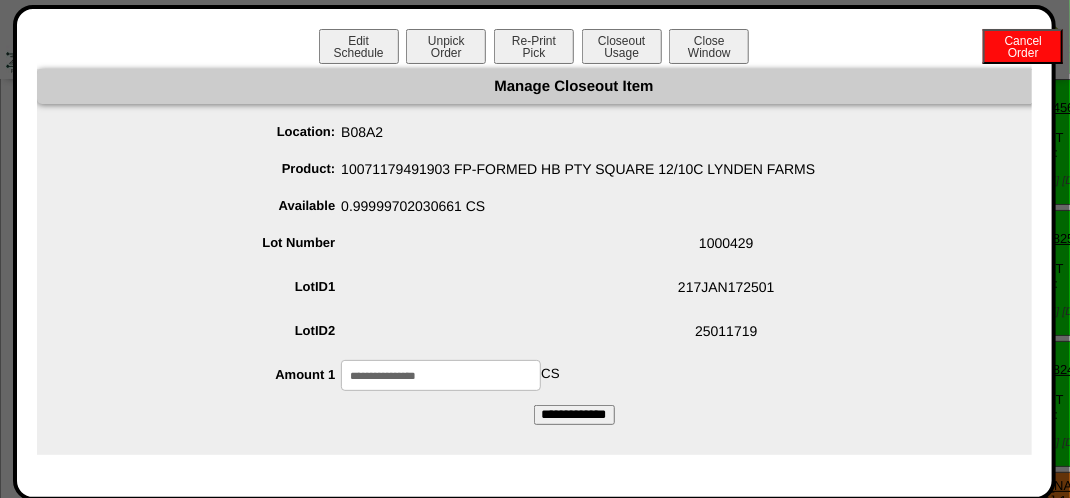 click on "**********" at bounding box center (441, 375) 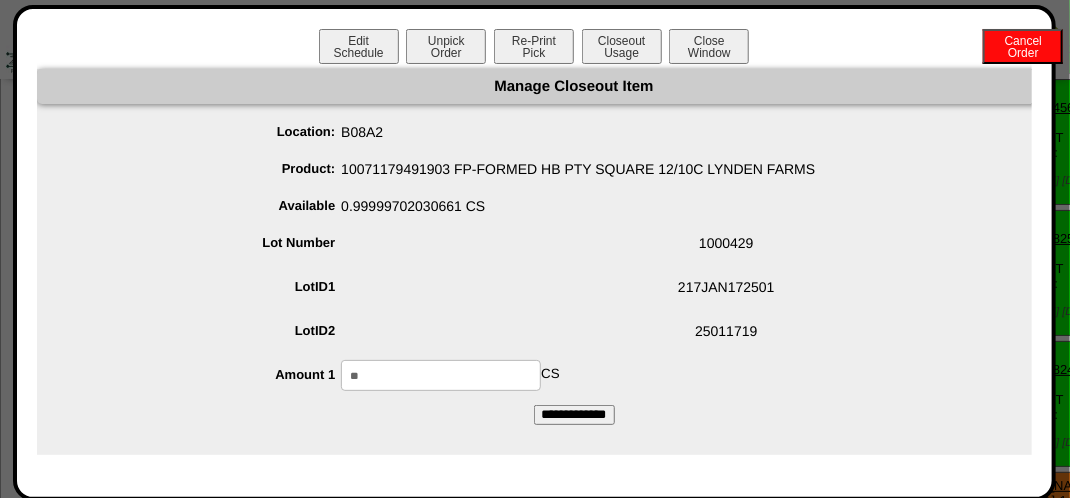 type on "*" 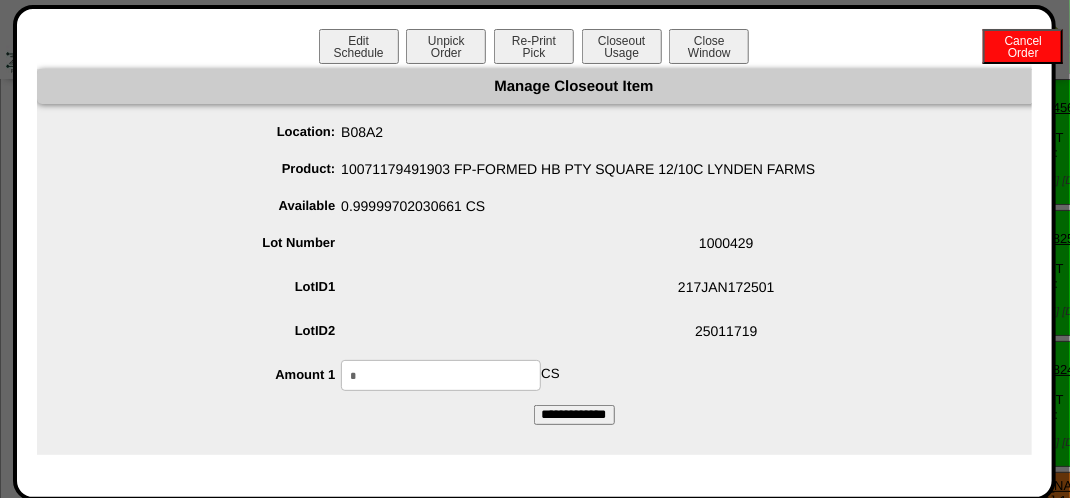type on "*" 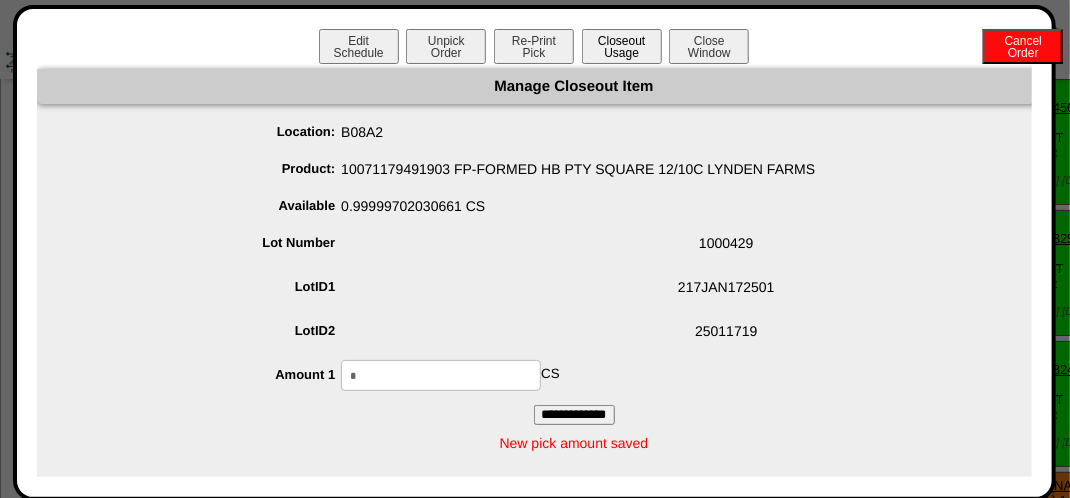 click on "Closeout Usage" at bounding box center (622, 46) 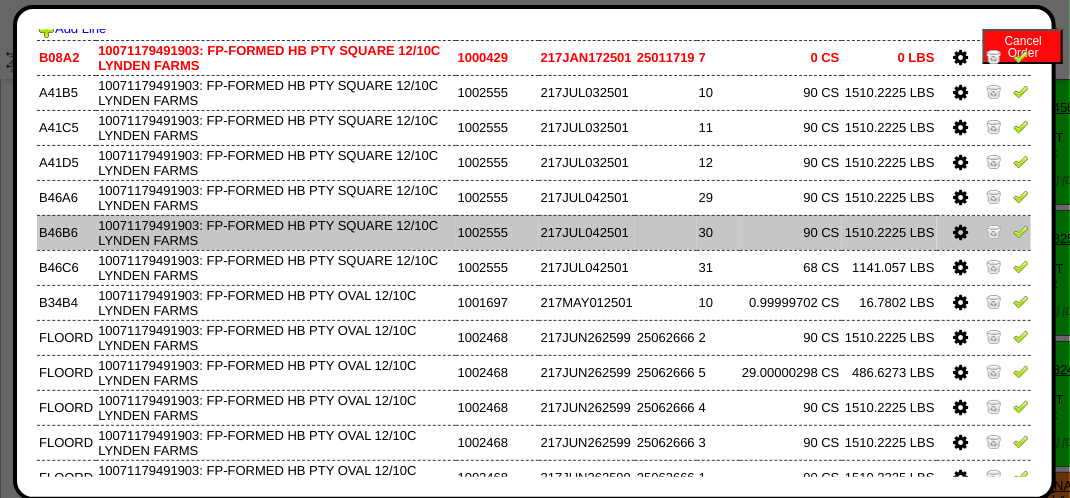 scroll, scrollTop: 200, scrollLeft: 0, axis: vertical 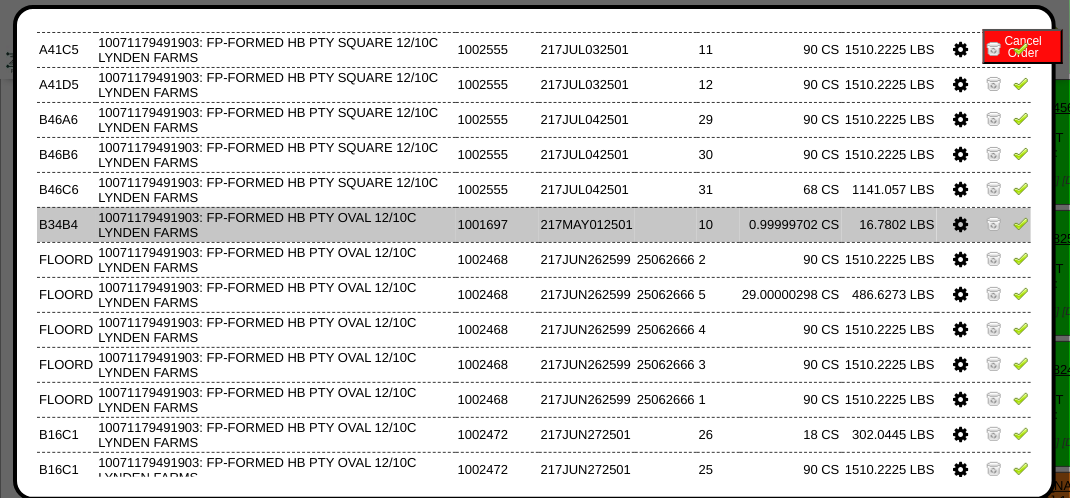 click at bounding box center [962, 226] 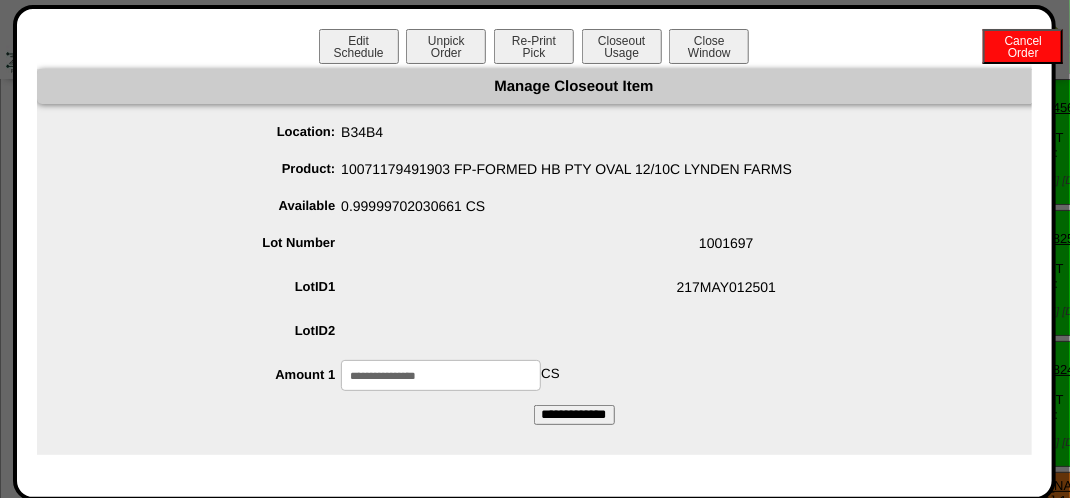 click on "**********" at bounding box center (441, 375) 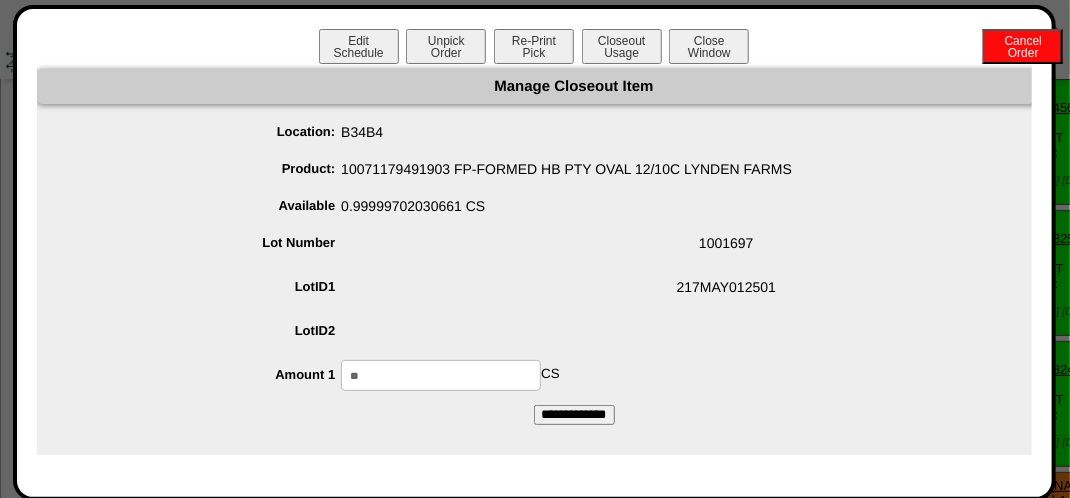 type on "*" 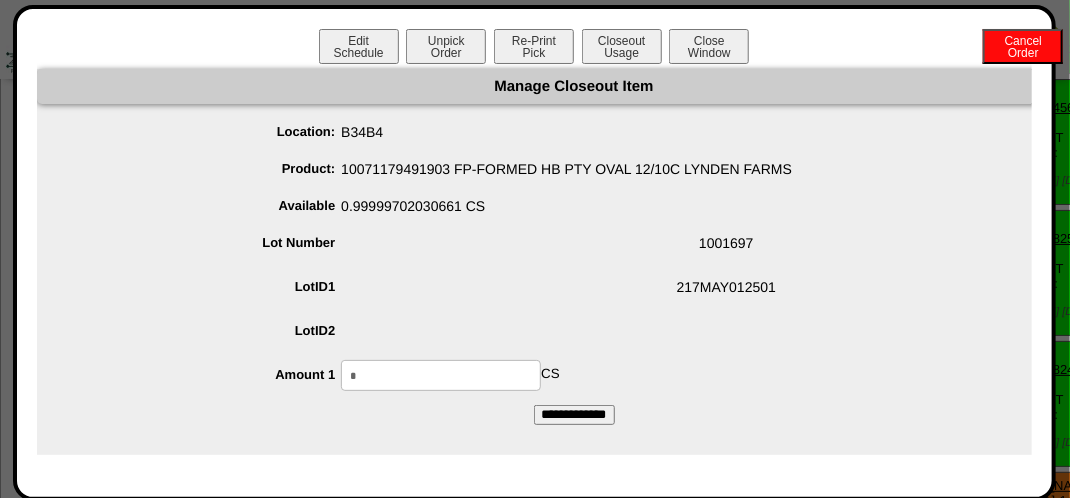 type on "*" 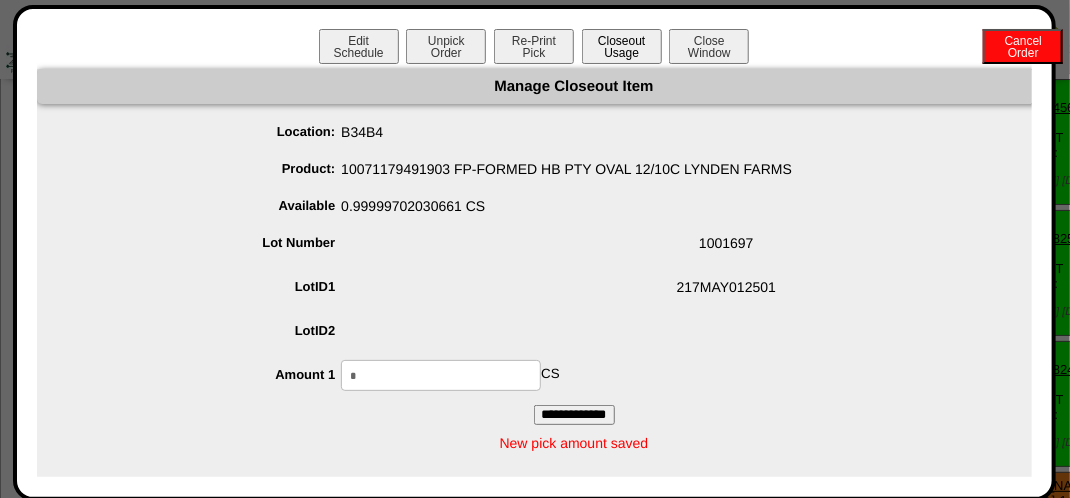 click on "Closeout Usage" at bounding box center (622, 46) 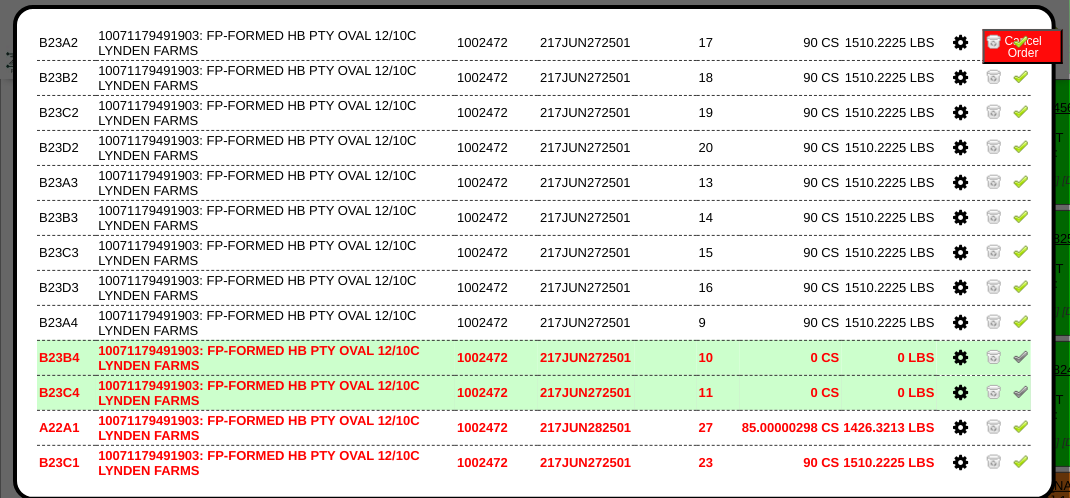 scroll, scrollTop: 832, scrollLeft: 0, axis: vertical 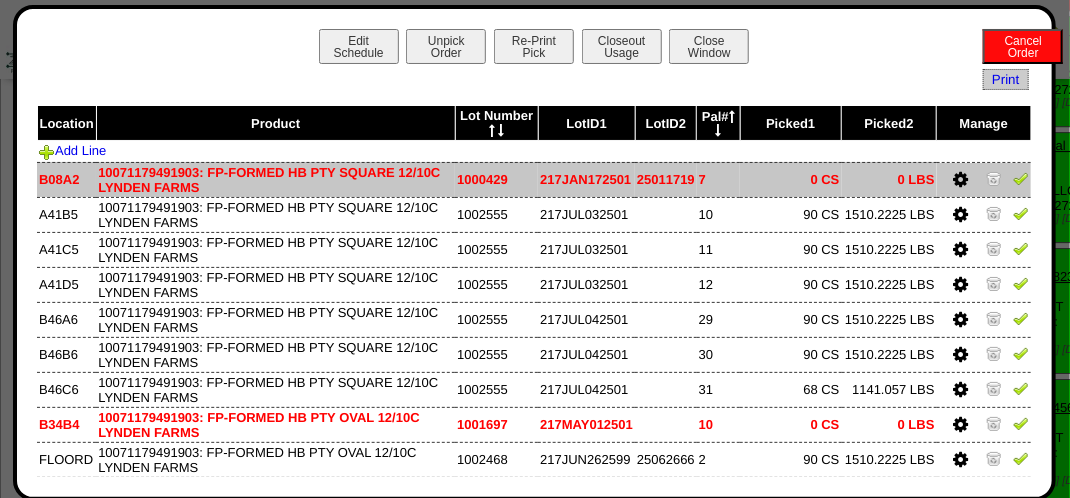 click at bounding box center [1021, 181] 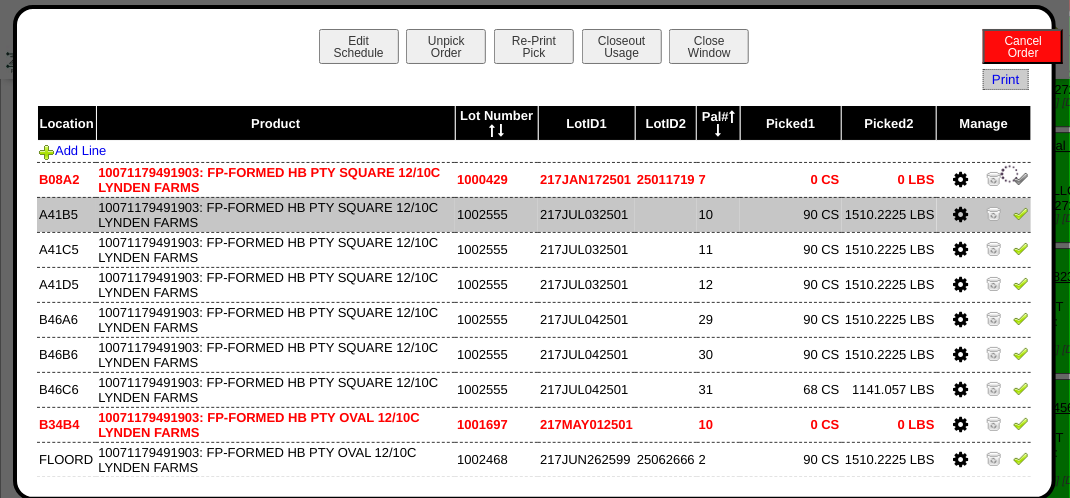 click at bounding box center (1021, 213) 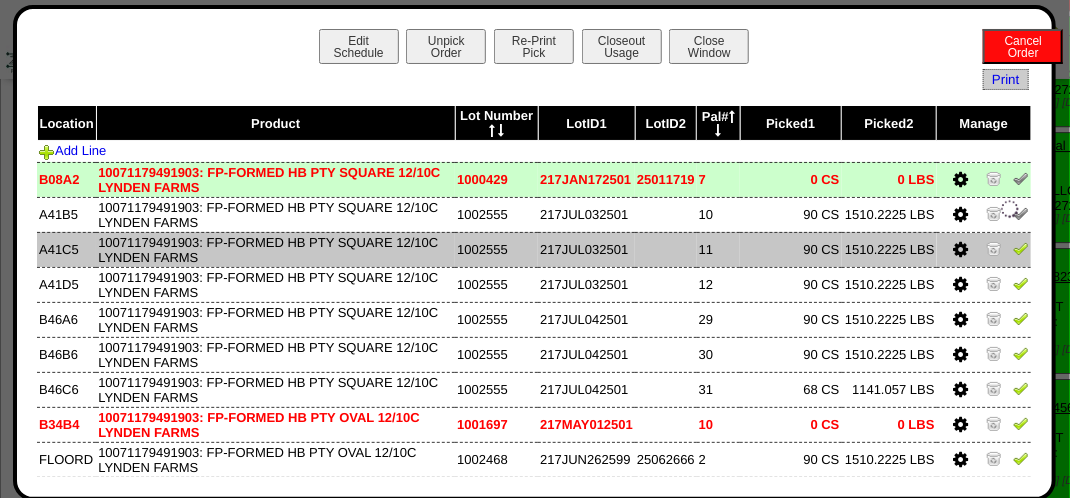 click at bounding box center [1021, 248] 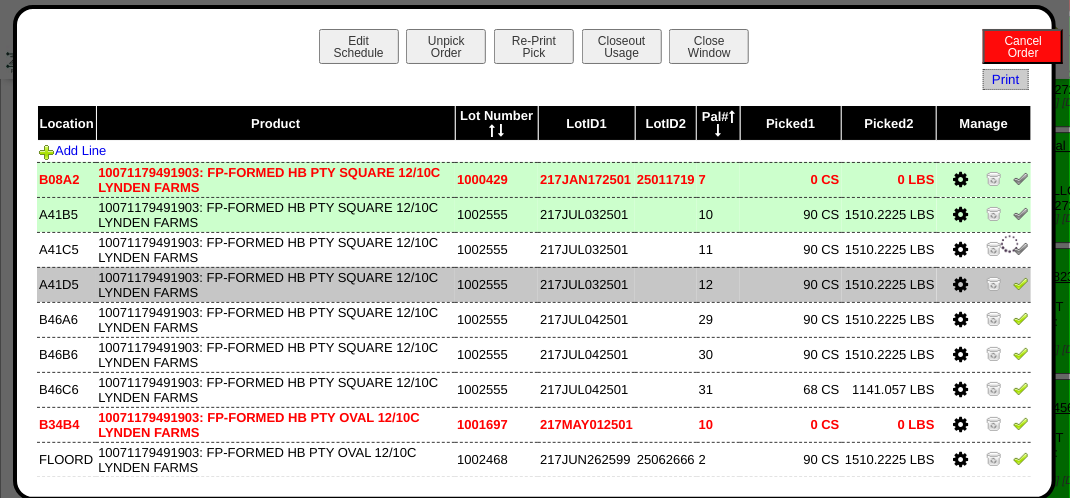 click at bounding box center (1021, 283) 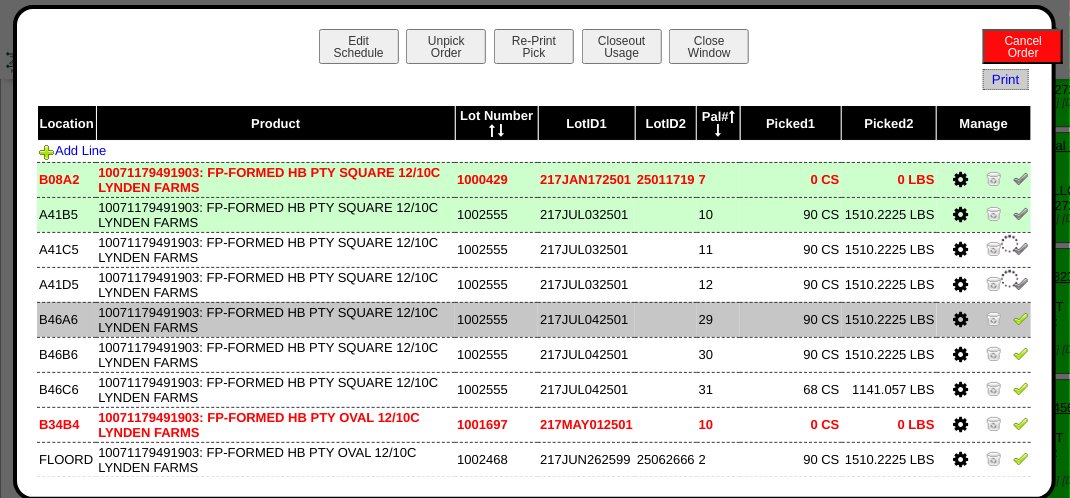 click at bounding box center [1021, 318] 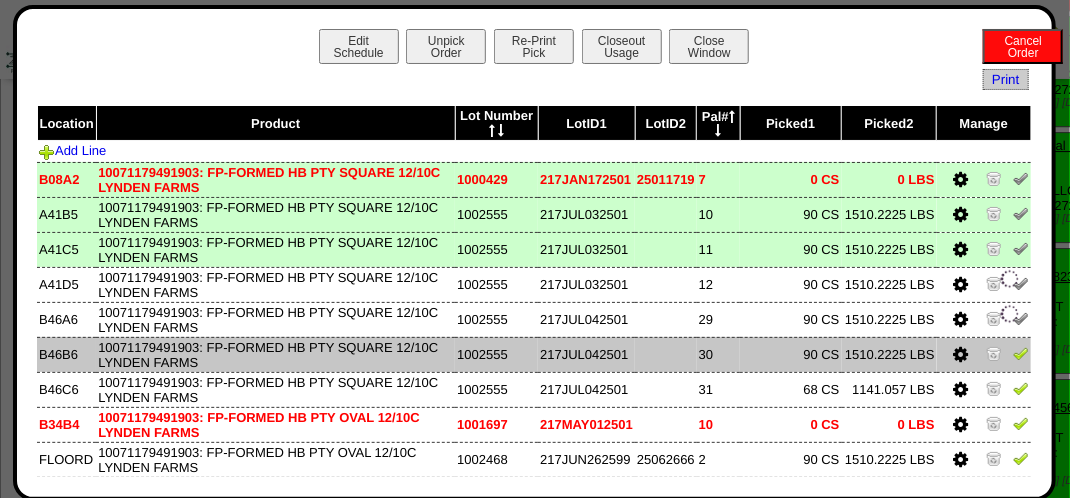 click at bounding box center (1021, 353) 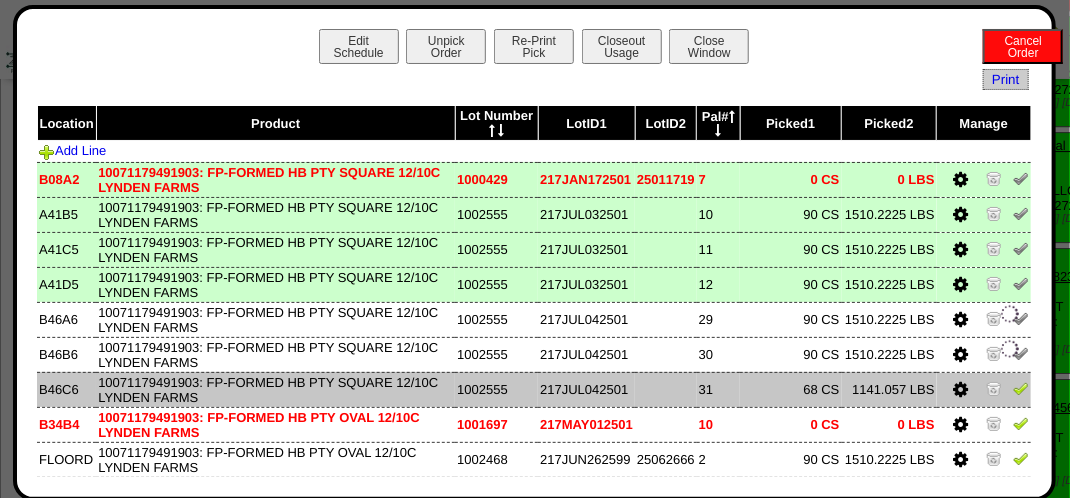 click at bounding box center [1021, 388] 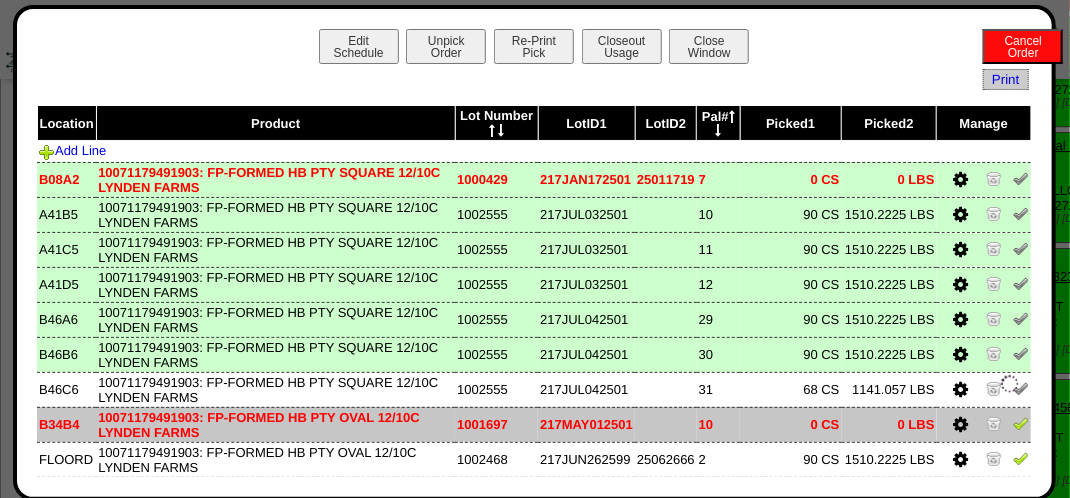 click at bounding box center [1021, 426] 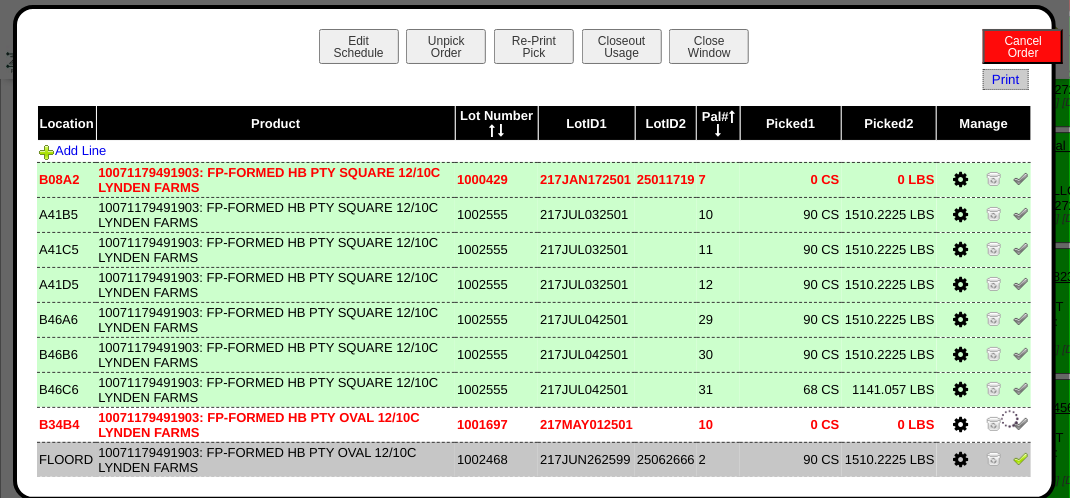 click at bounding box center (1021, 458) 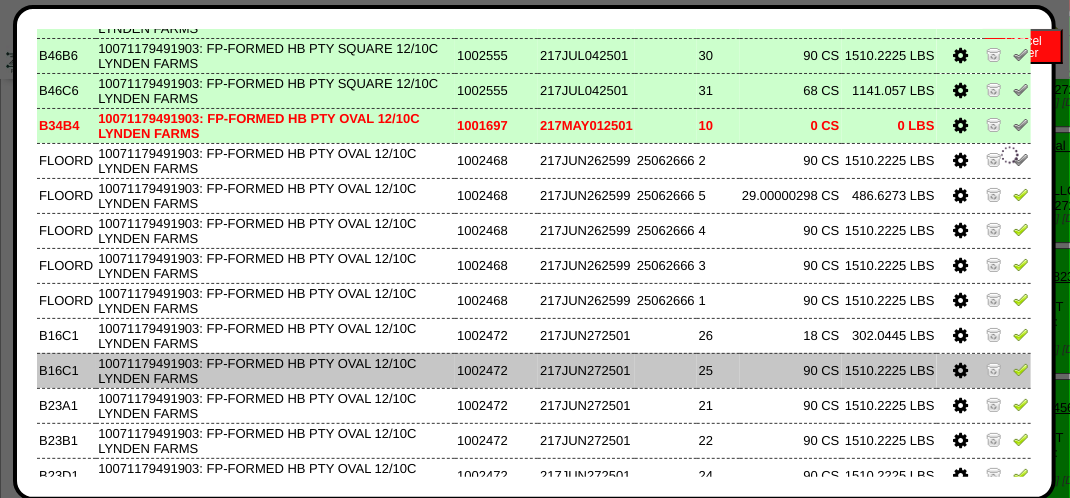 scroll, scrollTop: 300, scrollLeft: 0, axis: vertical 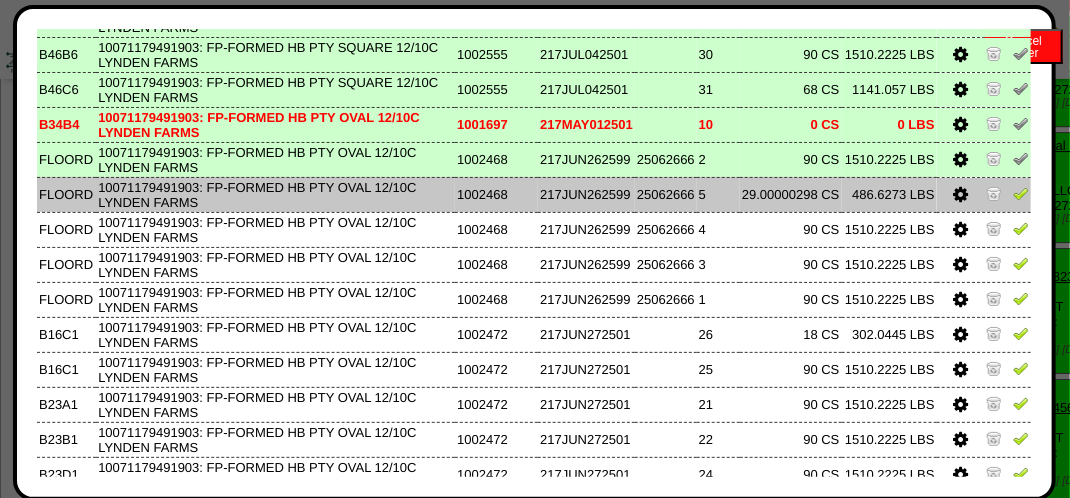 click at bounding box center [1021, 193] 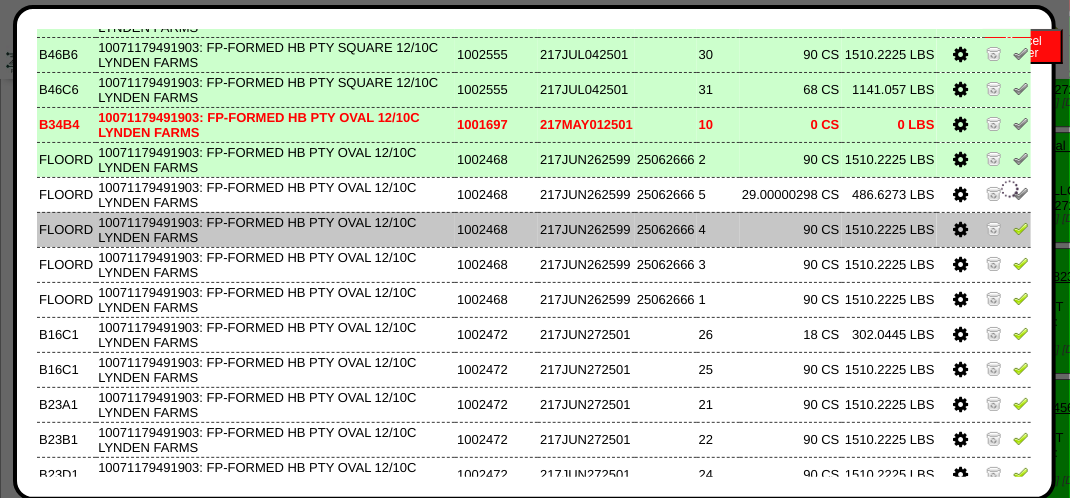 click at bounding box center [1021, 228] 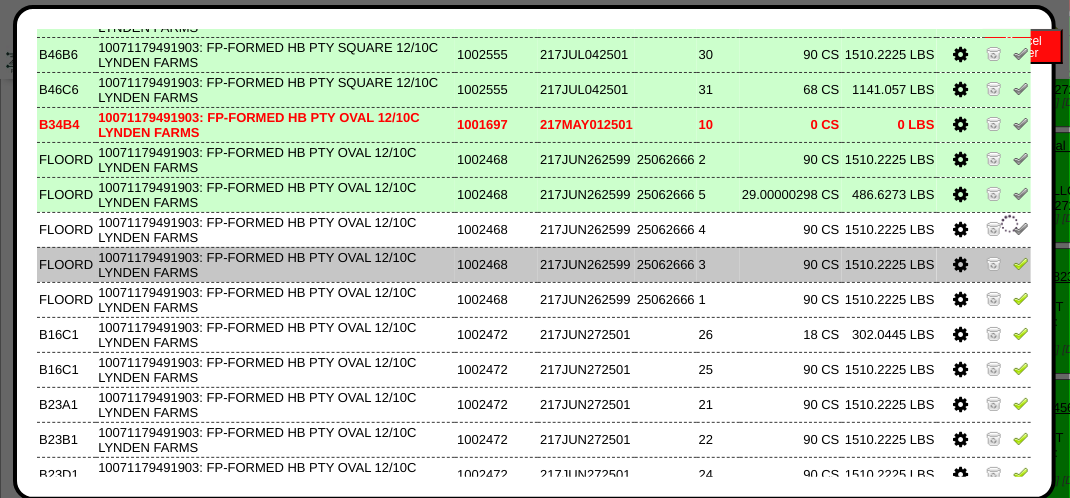 click at bounding box center (1021, 263) 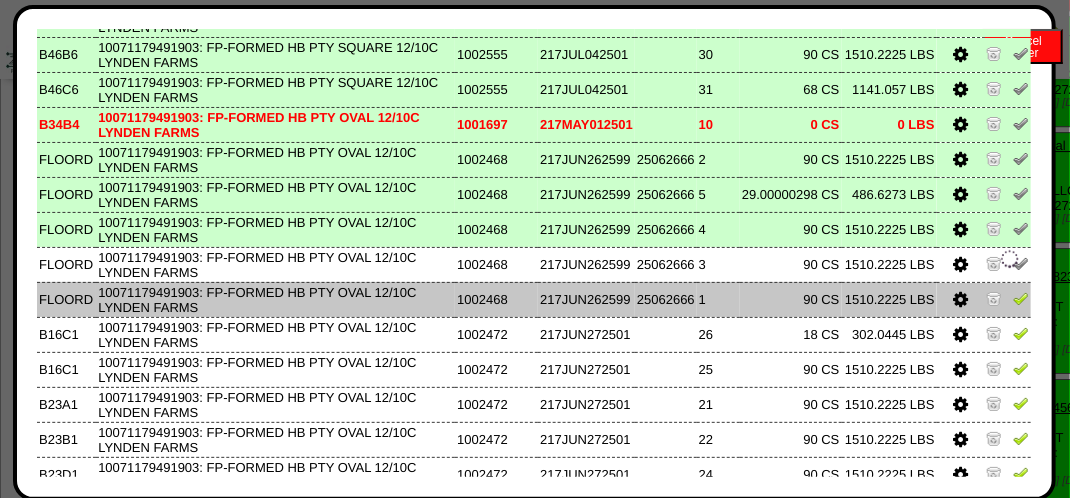 drag, startPoint x: 1005, startPoint y: 301, endPoint x: 1006, endPoint y: 314, distance: 13.038404 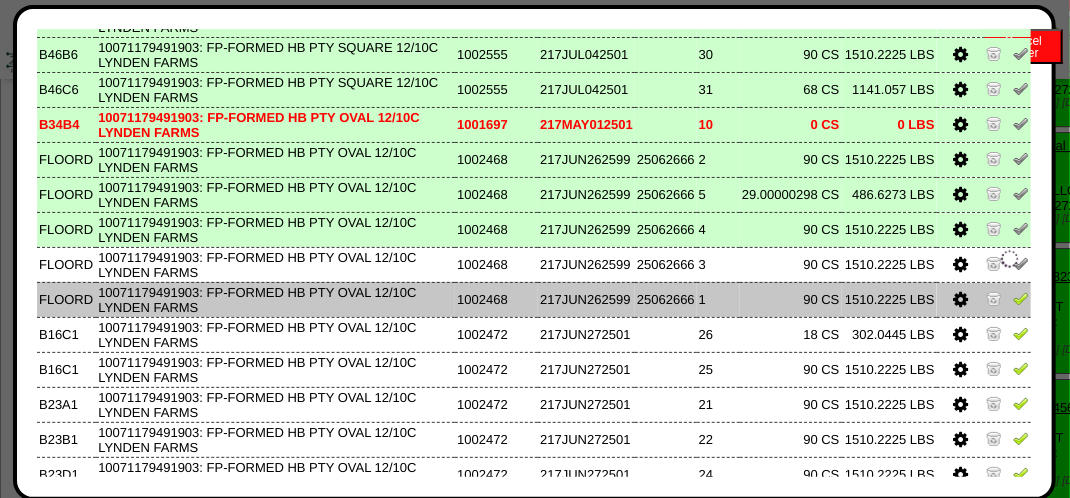click at bounding box center [1021, 298] 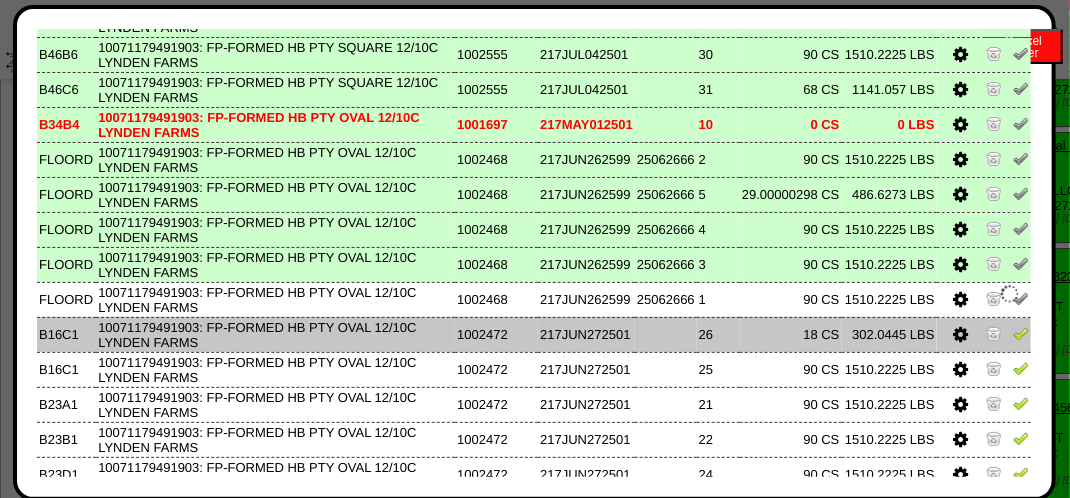 click at bounding box center (1021, 333) 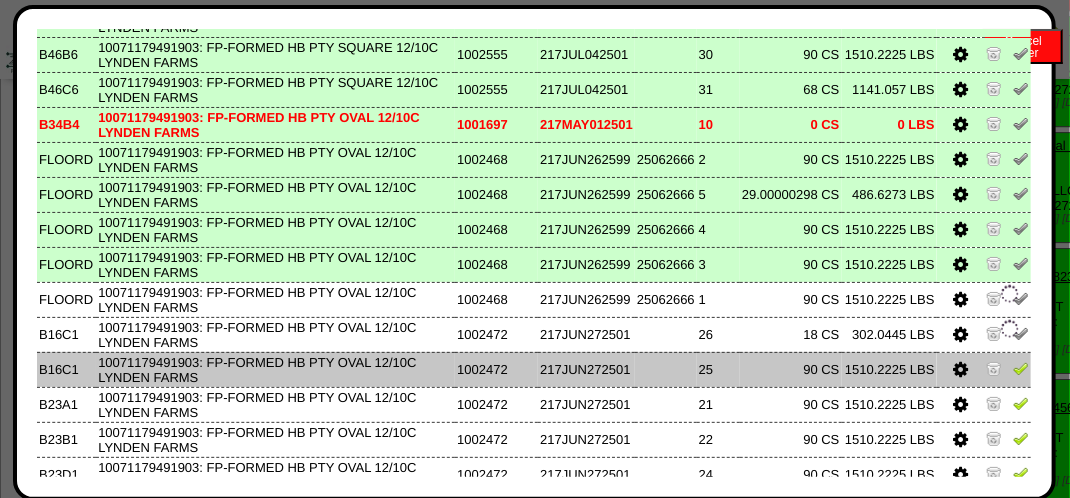 click at bounding box center [1021, 368] 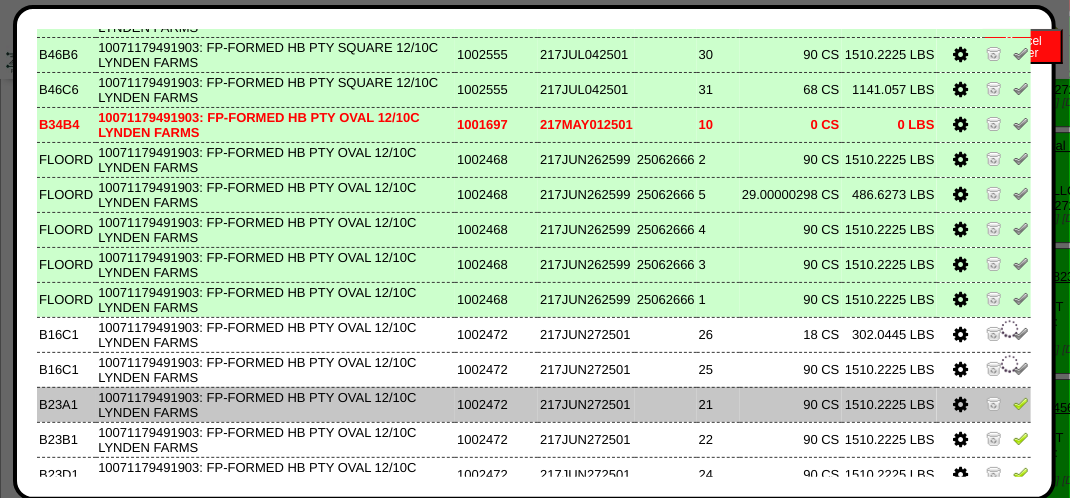 click at bounding box center (1021, 403) 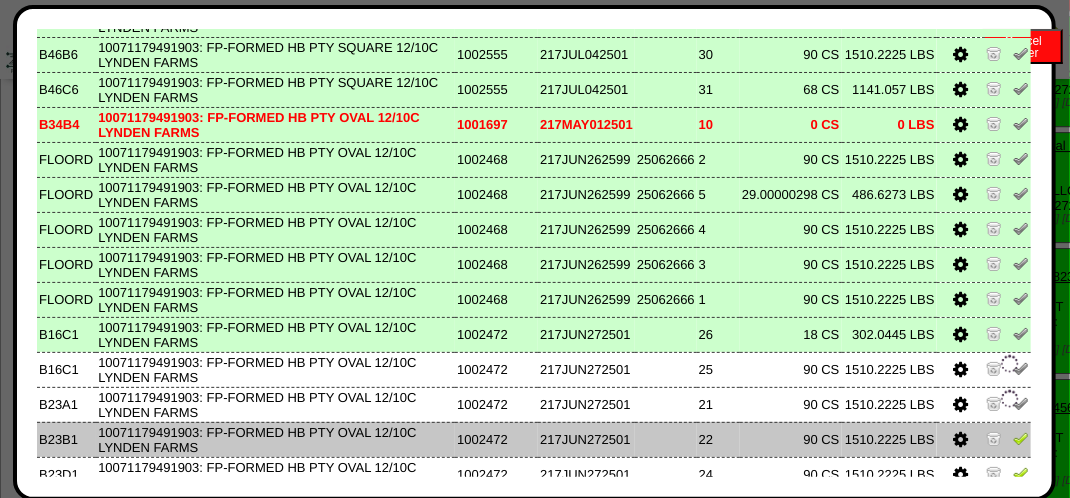 click at bounding box center [1021, 438] 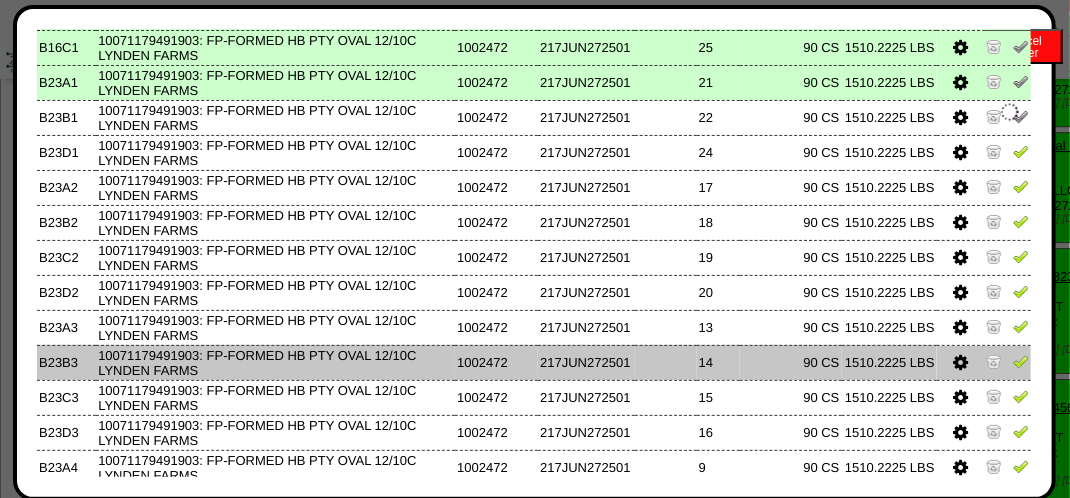 scroll, scrollTop: 700, scrollLeft: 0, axis: vertical 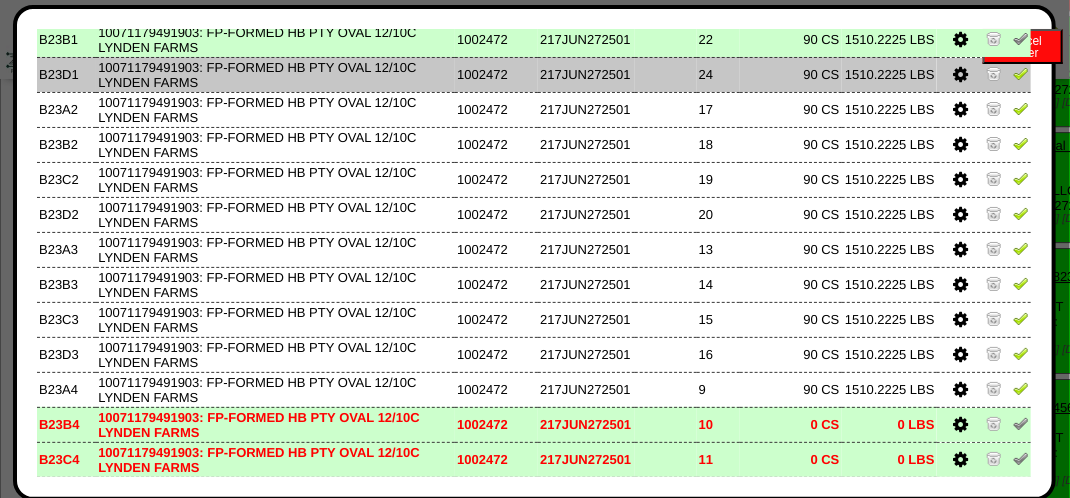 drag, startPoint x: 1010, startPoint y: 82, endPoint x: 1002, endPoint y: 92, distance: 12.806249 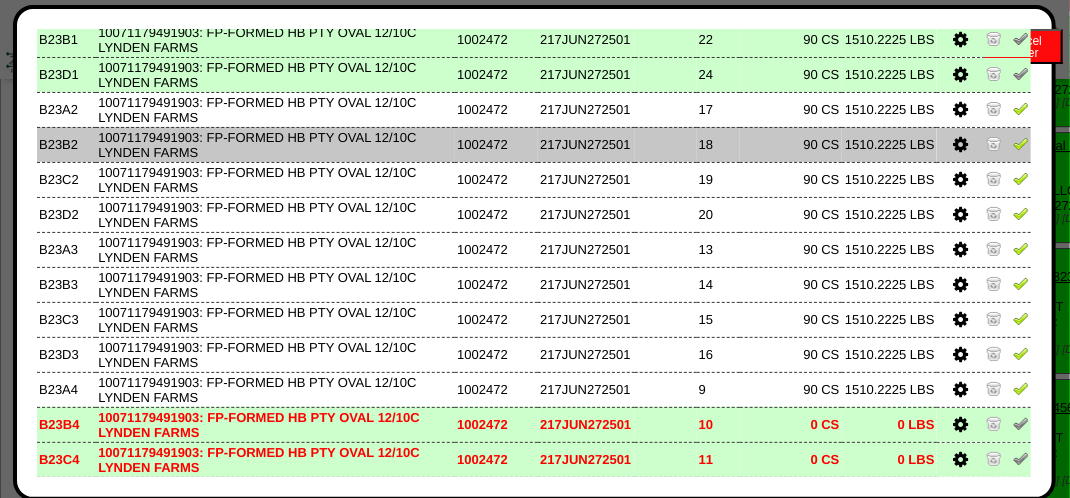 click at bounding box center [1021, 143] 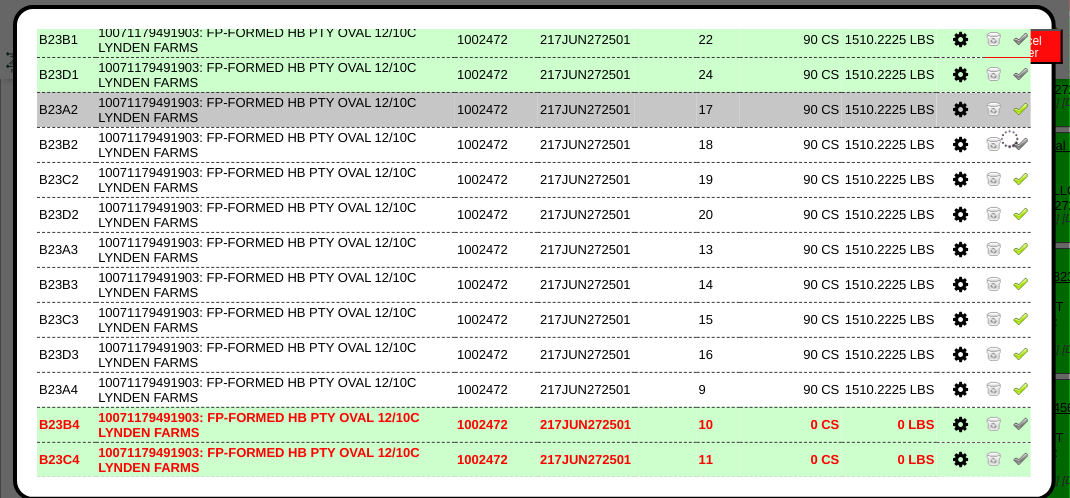 click at bounding box center (1021, 108) 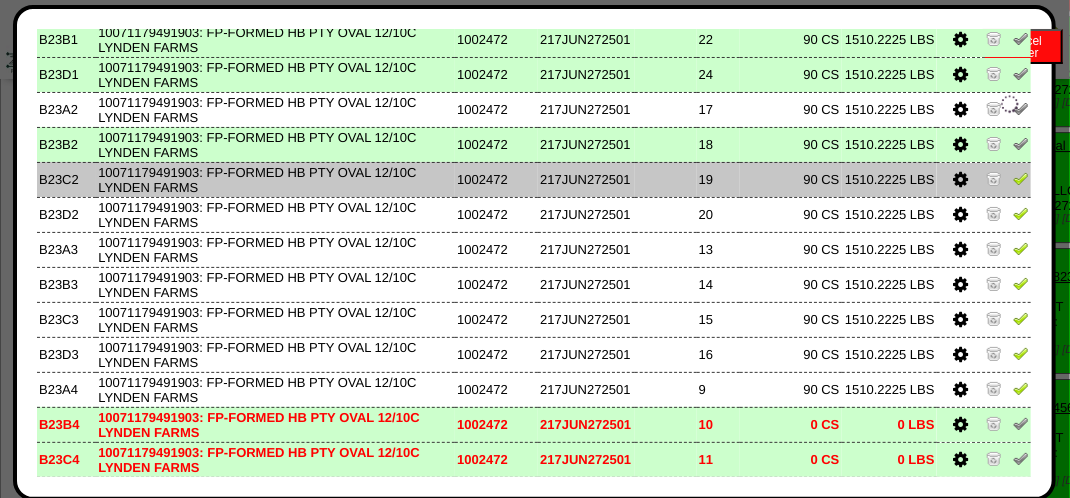 click at bounding box center [1021, 178] 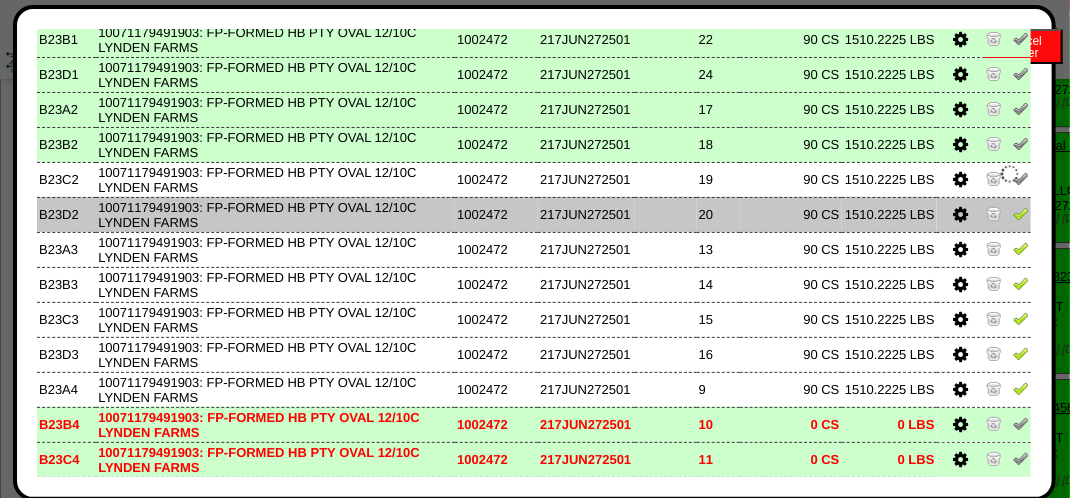 click at bounding box center [1021, 213] 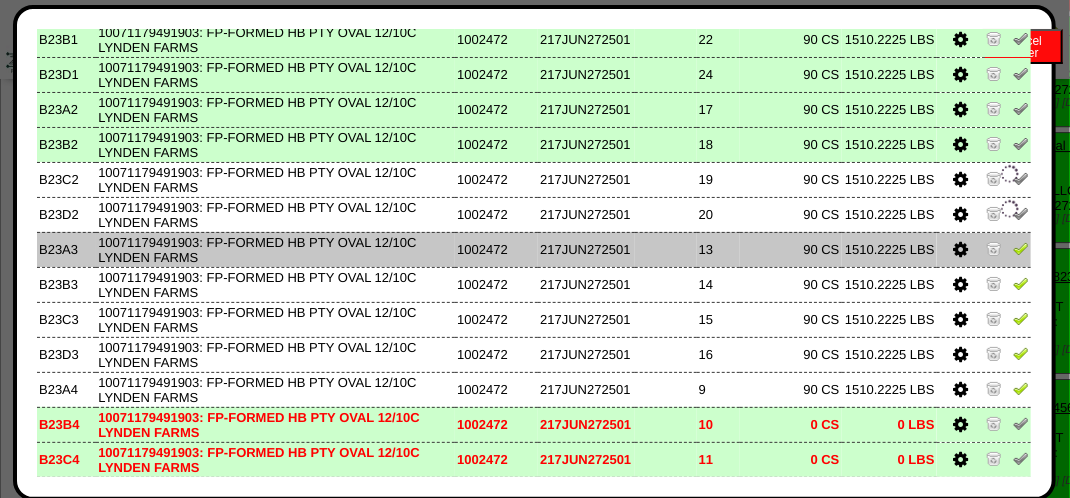 click at bounding box center [1021, 248] 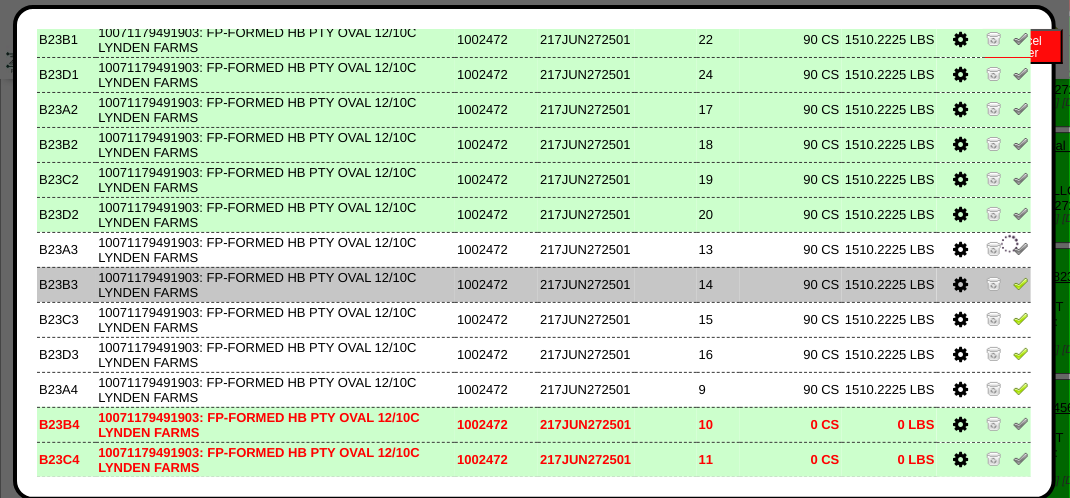 click at bounding box center [1021, 283] 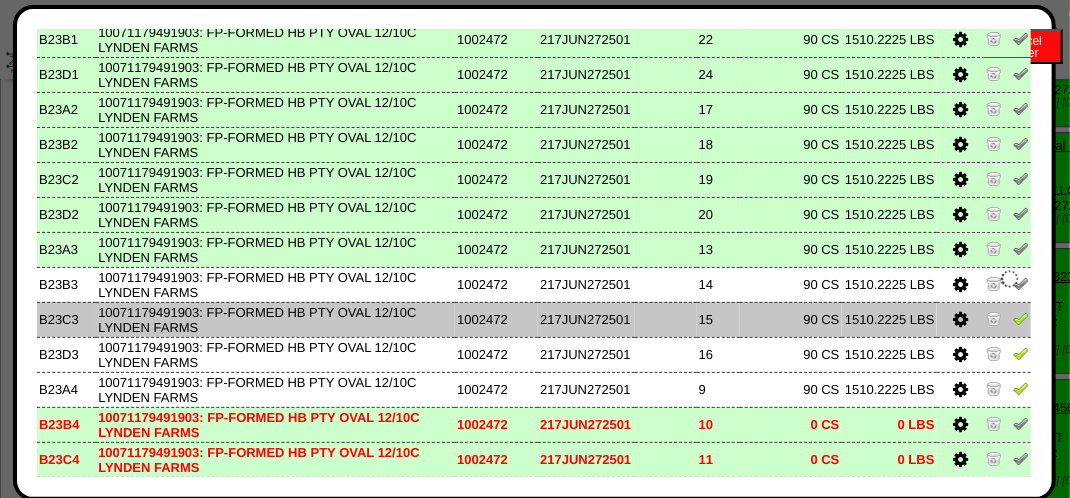 click at bounding box center [1021, 318] 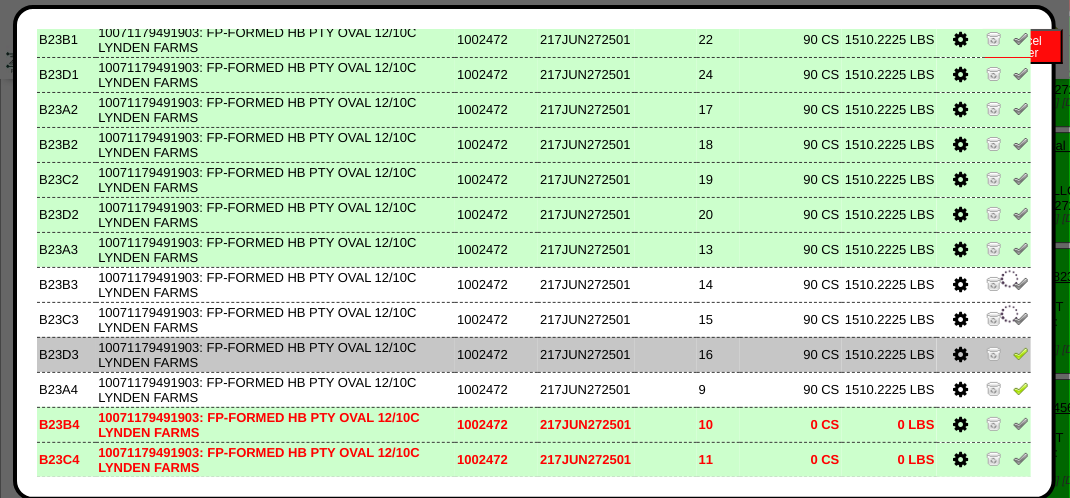 click at bounding box center [1021, 353] 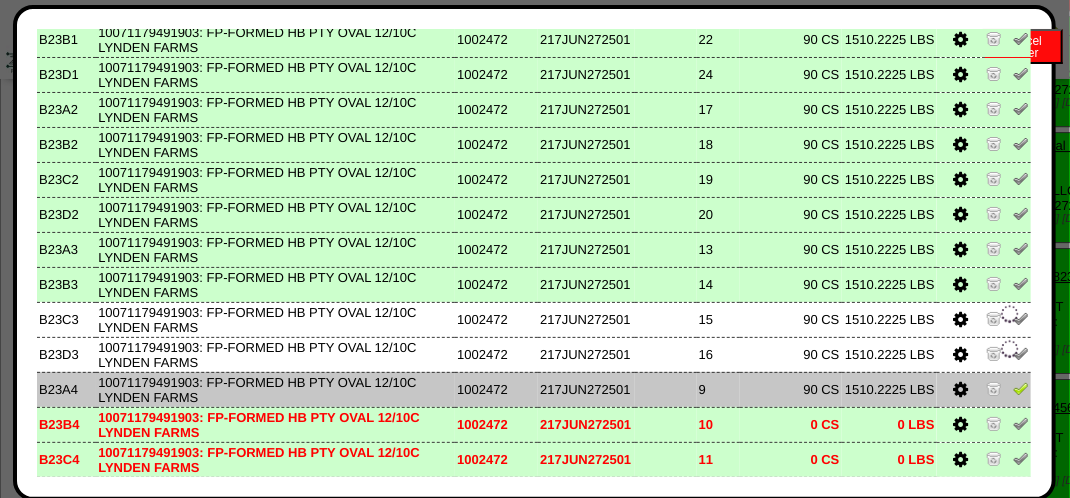 click at bounding box center [1021, 388] 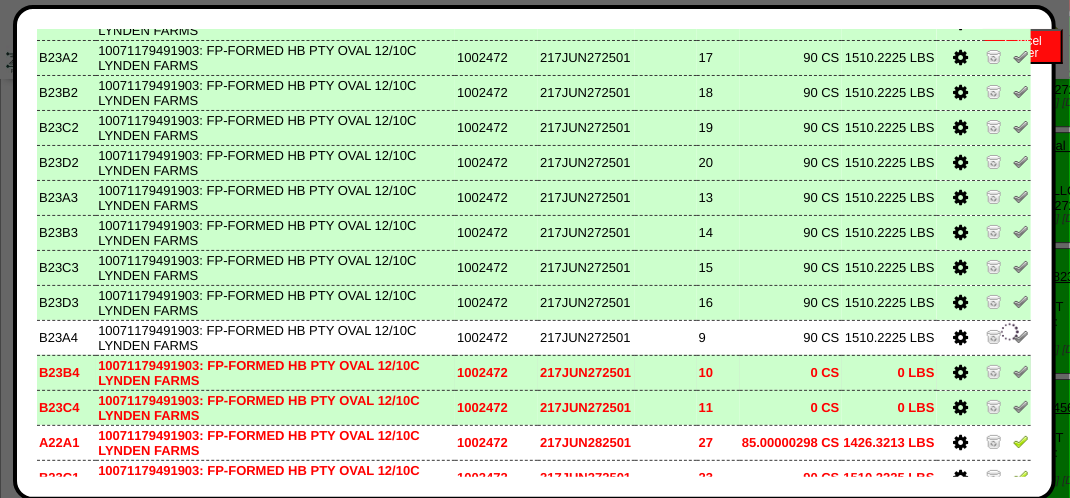 scroll, scrollTop: 832, scrollLeft: 0, axis: vertical 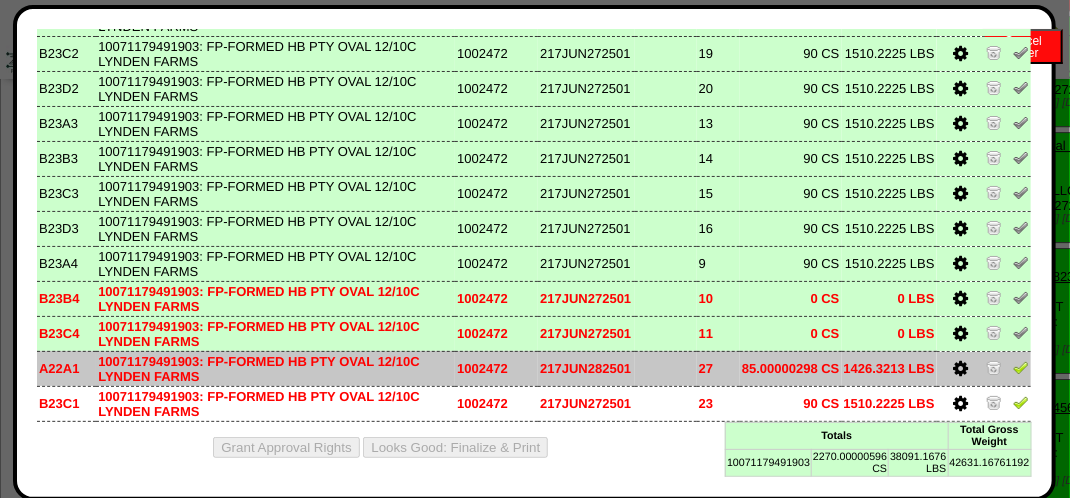 click at bounding box center [1021, 367] 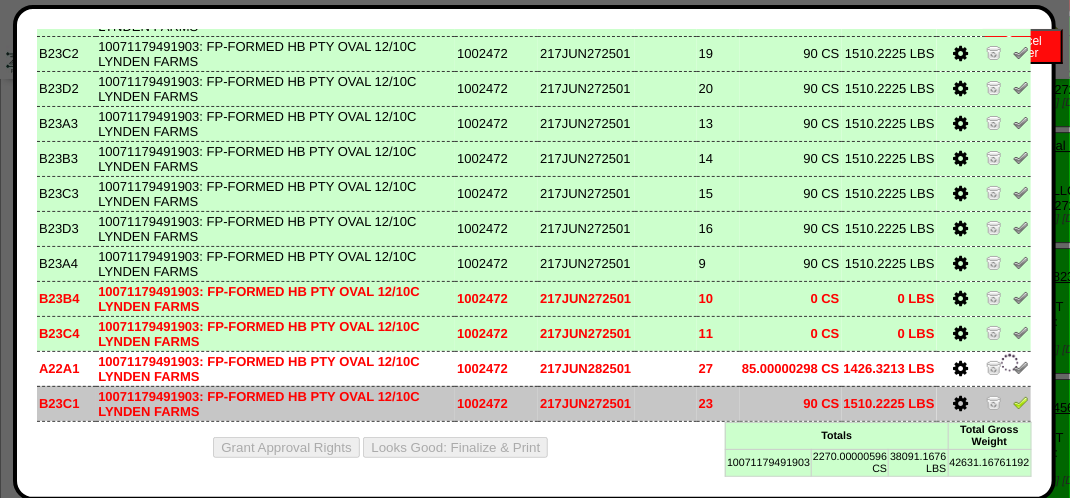 click at bounding box center [1021, 402] 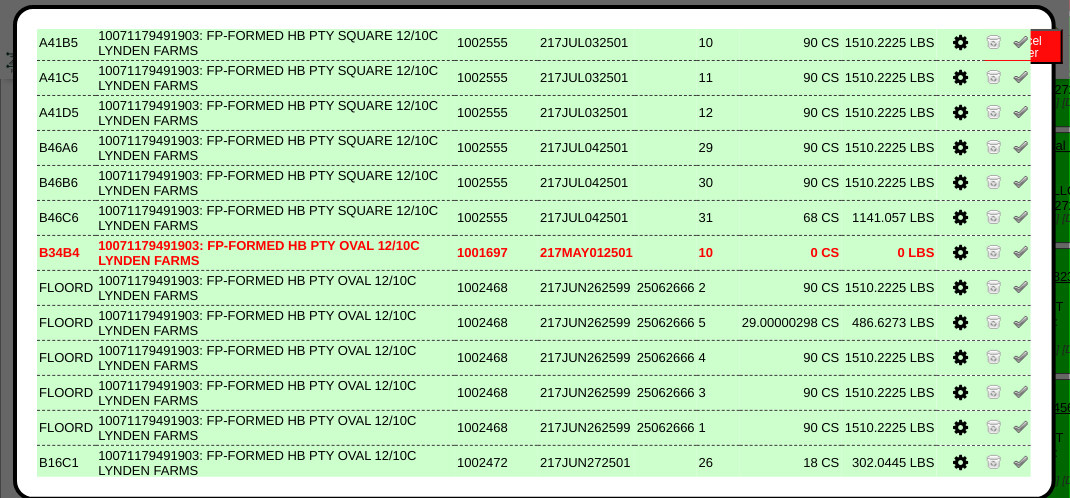 scroll, scrollTop: 0, scrollLeft: 0, axis: both 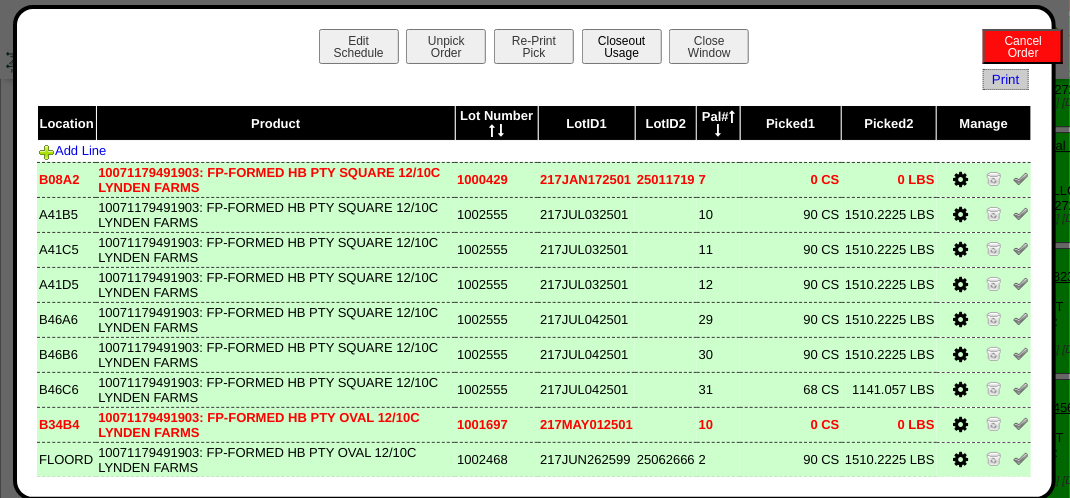 click on "Closeout Usage" at bounding box center (622, 46) 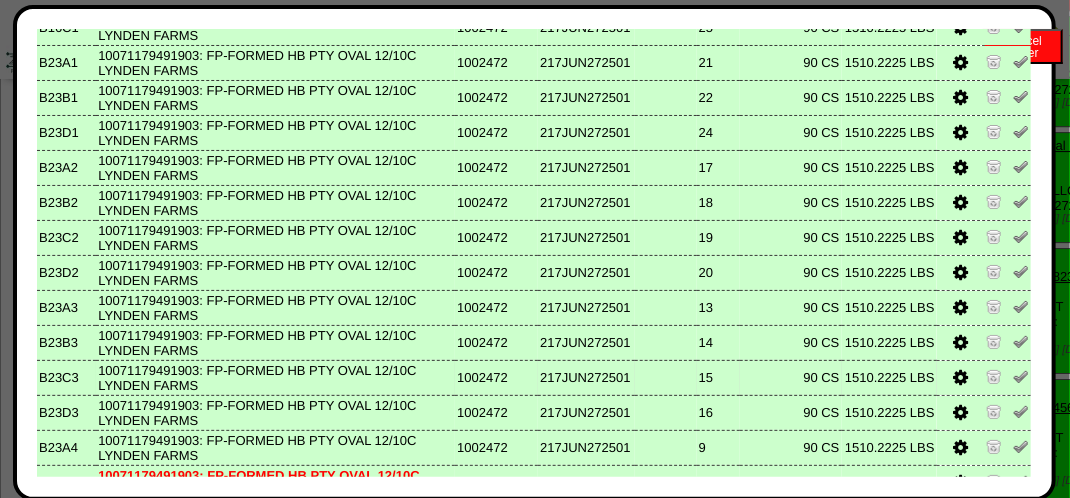 scroll, scrollTop: 832, scrollLeft: 0, axis: vertical 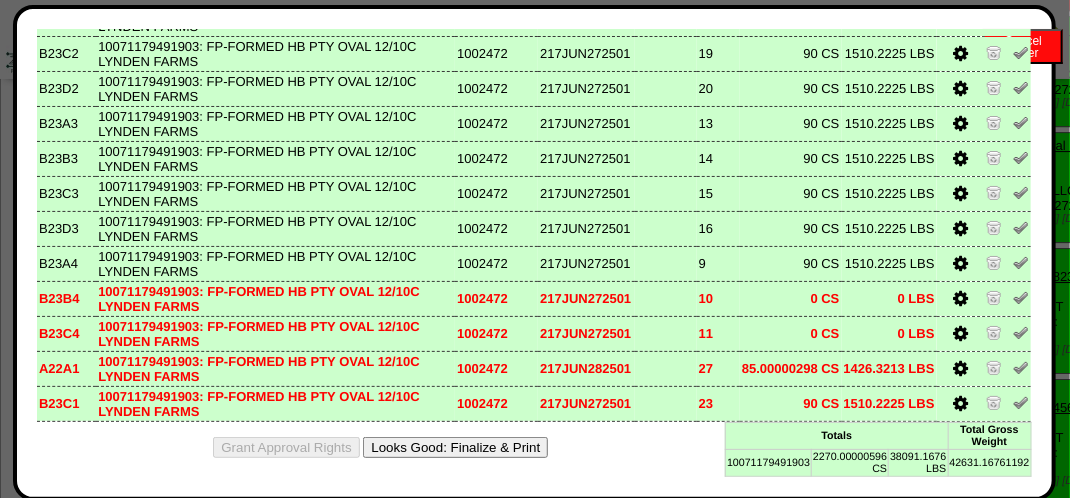 click on "Looks Good: Finalize & Print" at bounding box center [455, 447] 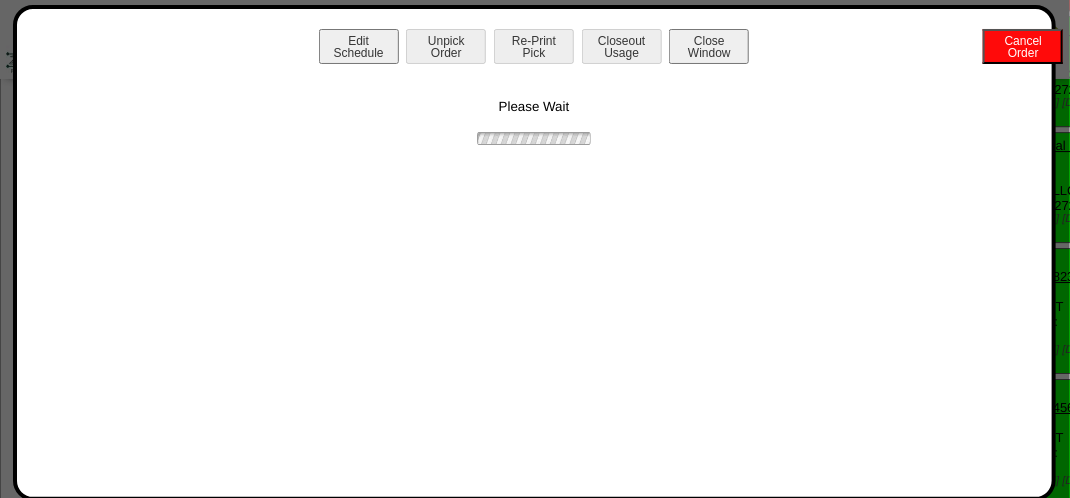 scroll, scrollTop: 0, scrollLeft: 0, axis: both 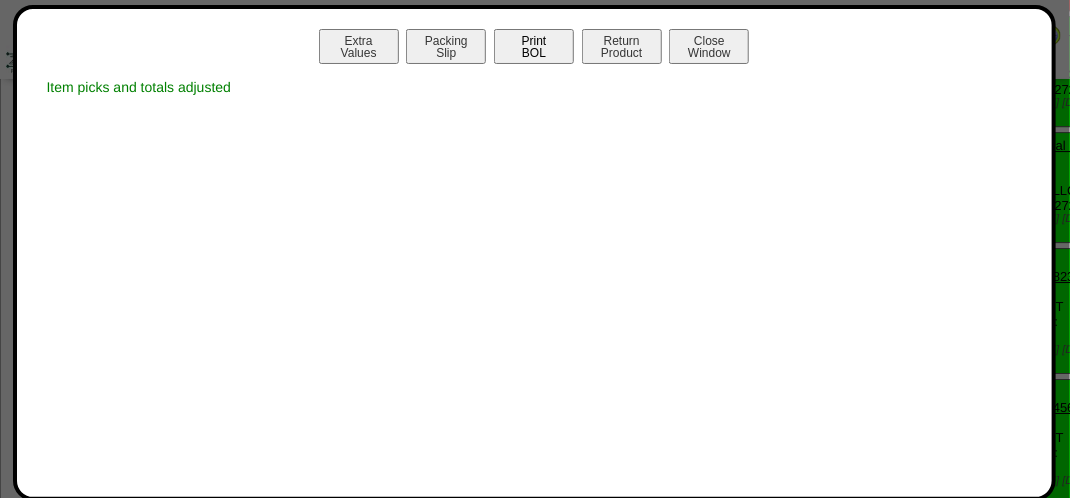 click on "Print BOL" at bounding box center (534, 46) 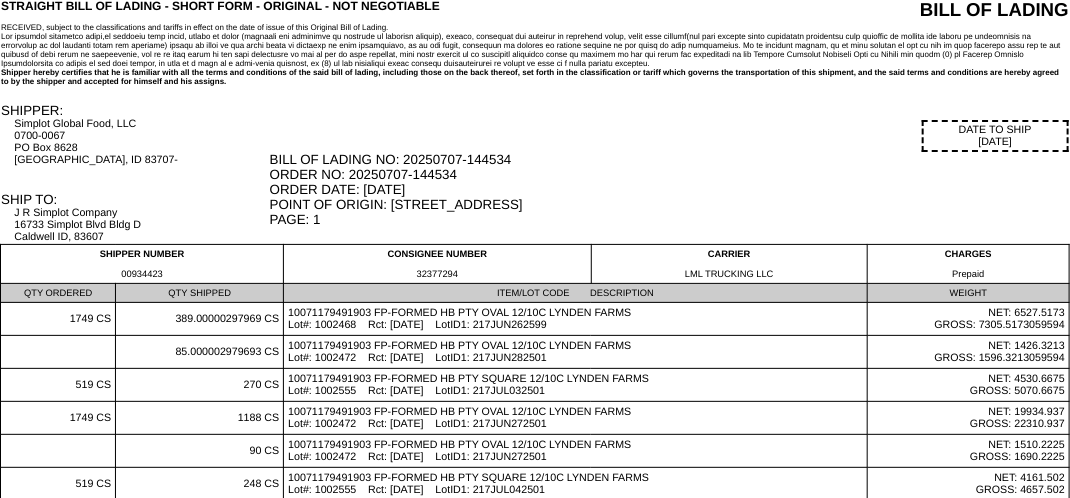 scroll, scrollTop: 0, scrollLeft: 0, axis: both 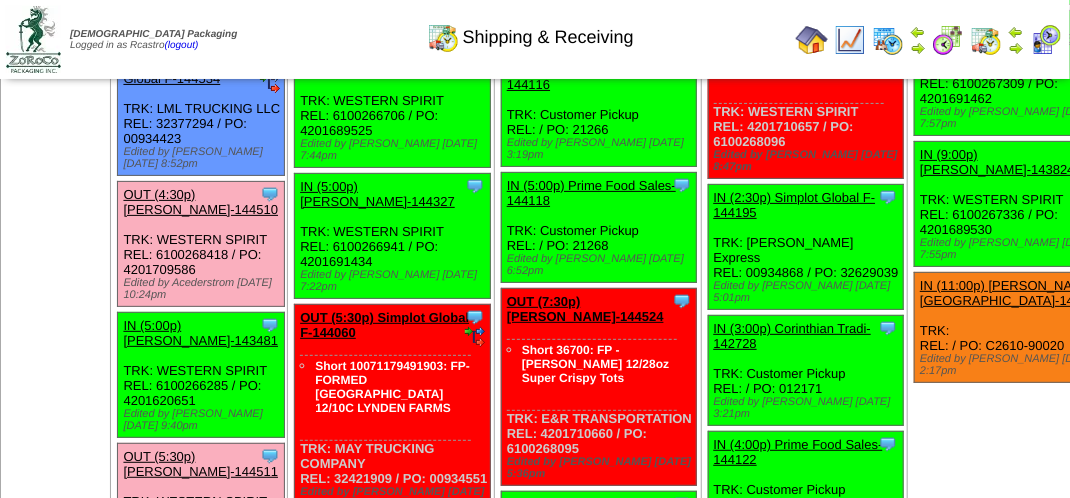 click on "OUT
(4:30p)
Lamb-Weston-144510" at bounding box center [200, 202] 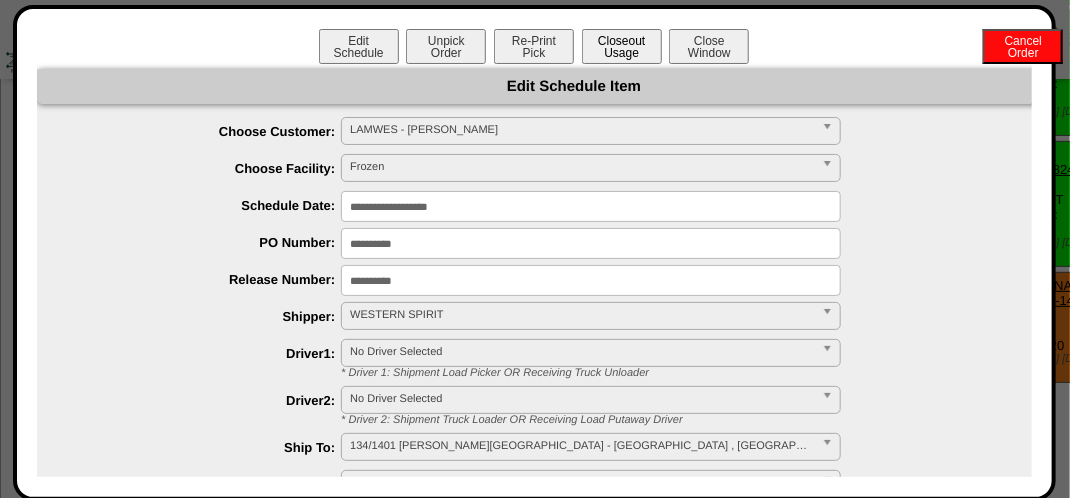 click on "Closeout Usage" at bounding box center (622, 46) 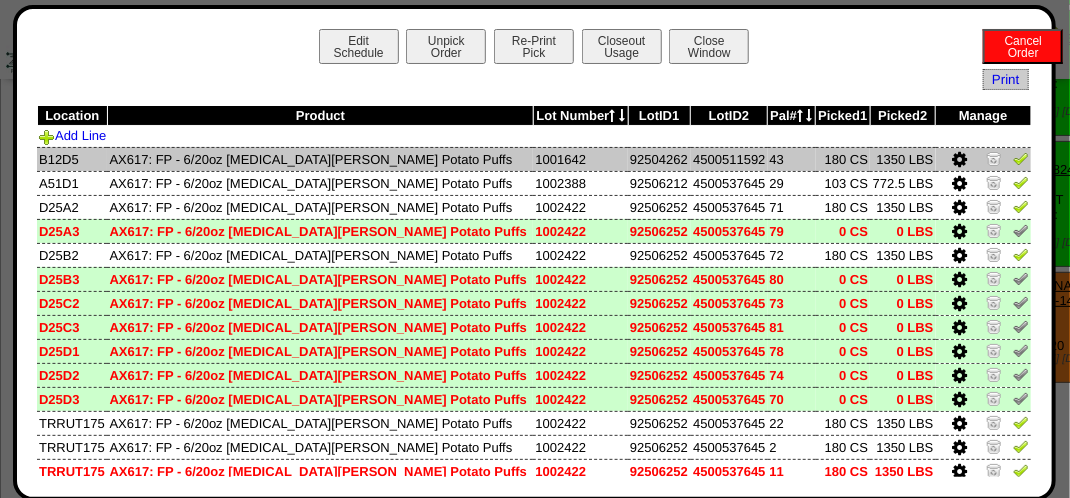 click at bounding box center [960, 160] 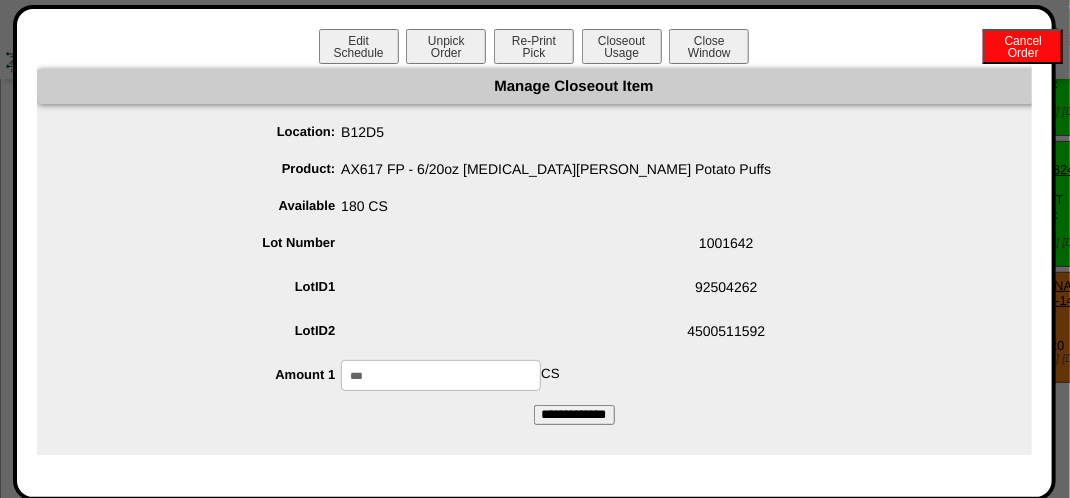 click on "***" at bounding box center (441, 375) 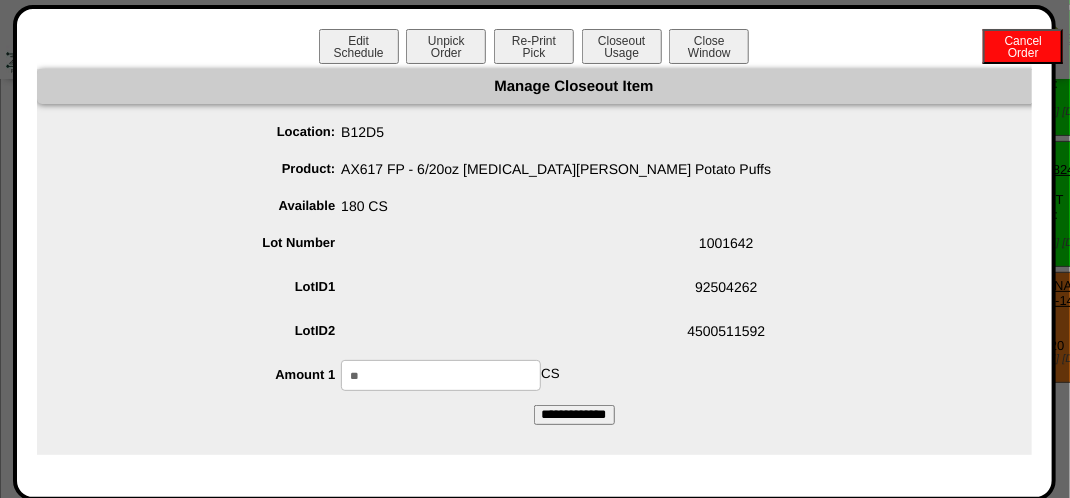 type on "*" 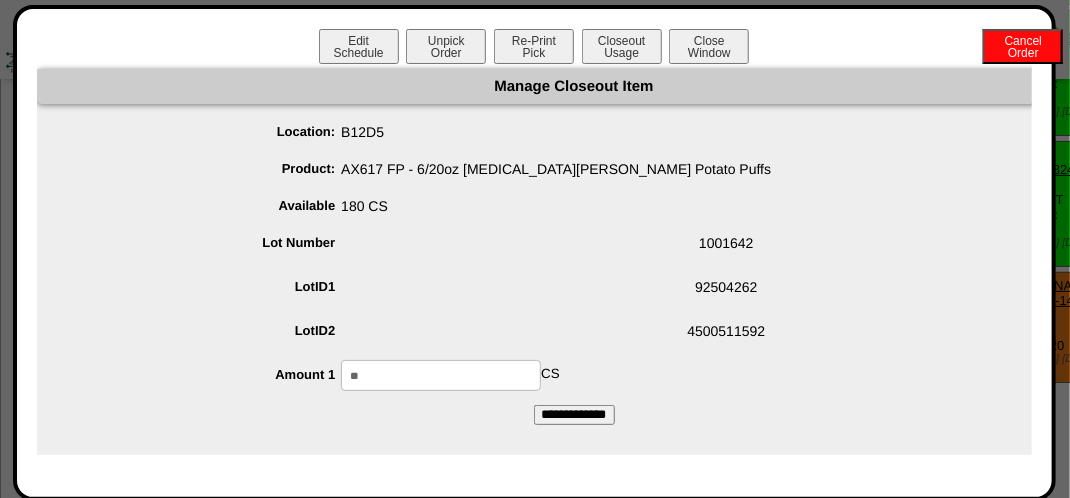 type on "**" 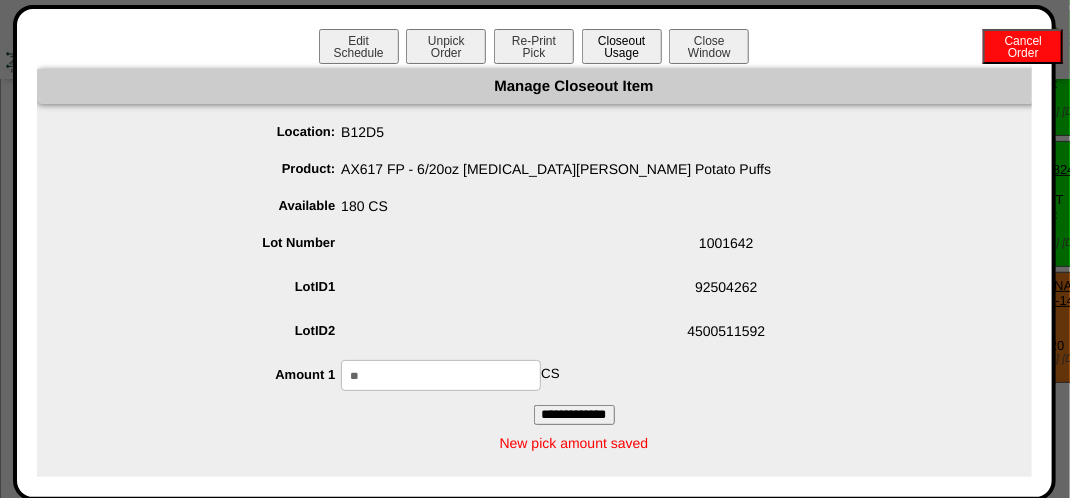 click on "Closeout Usage" at bounding box center [622, 46] 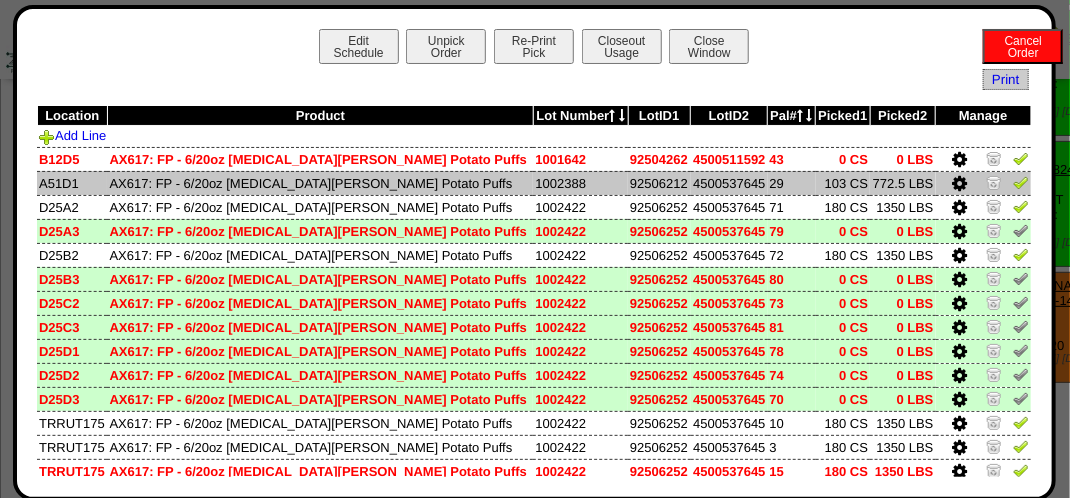 click at bounding box center [960, 184] 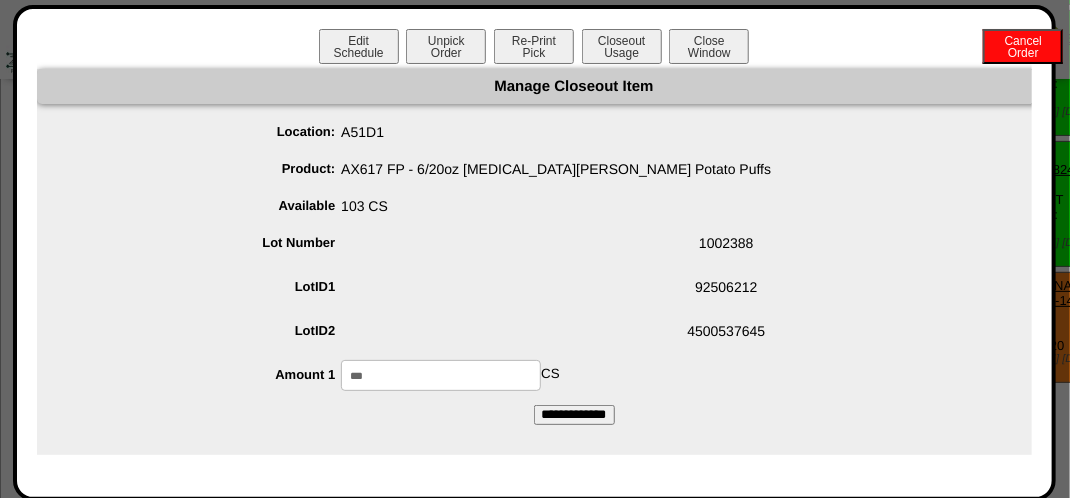 click on "***" at bounding box center (441, 375) 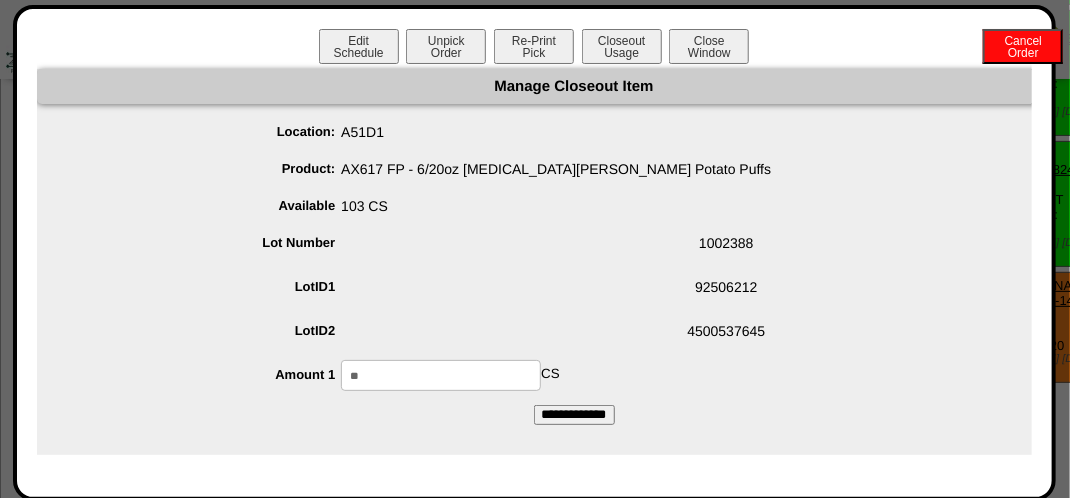 type on "*" 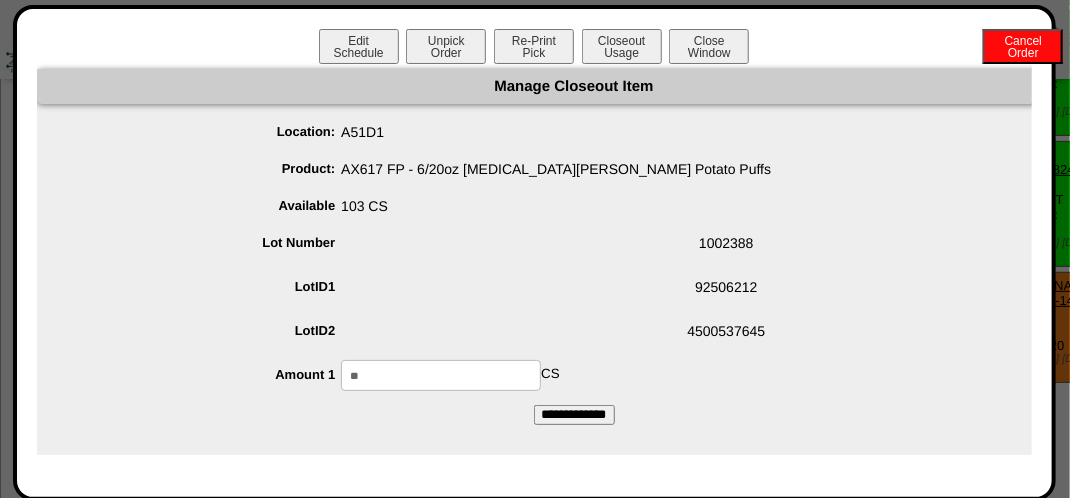 type on "**" 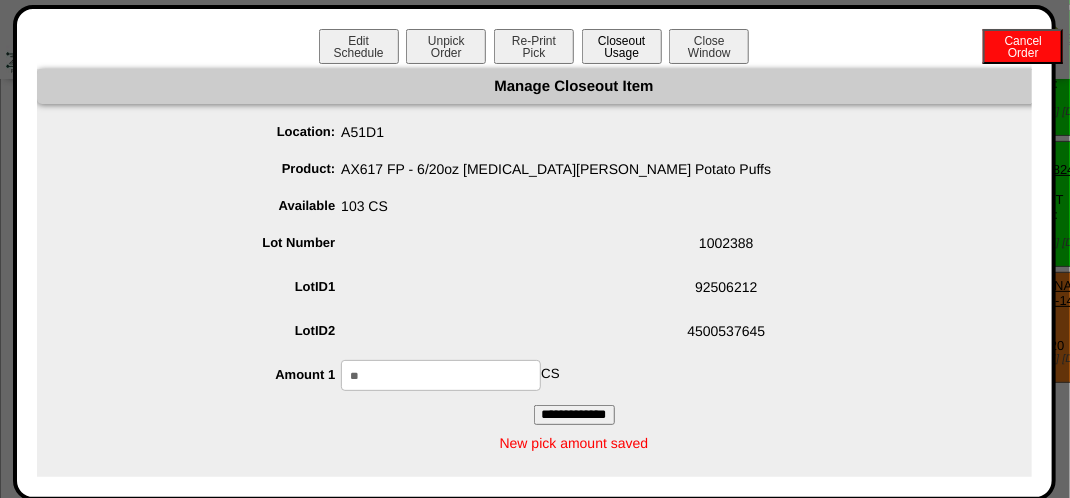 click on "Closeout Usage" at bounding box center (622, 46) 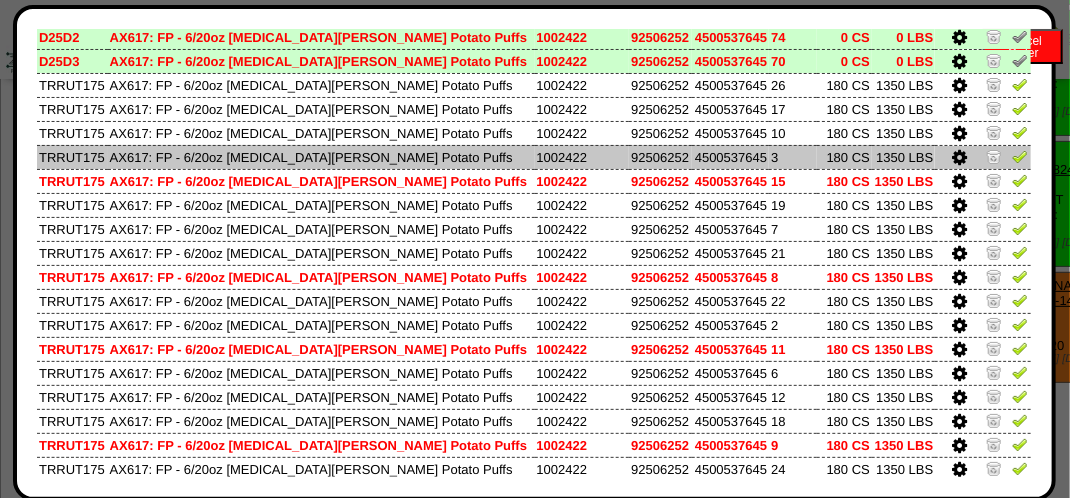 scroll, scrollTop: 493, scrollLeft: 0, axis: vertical 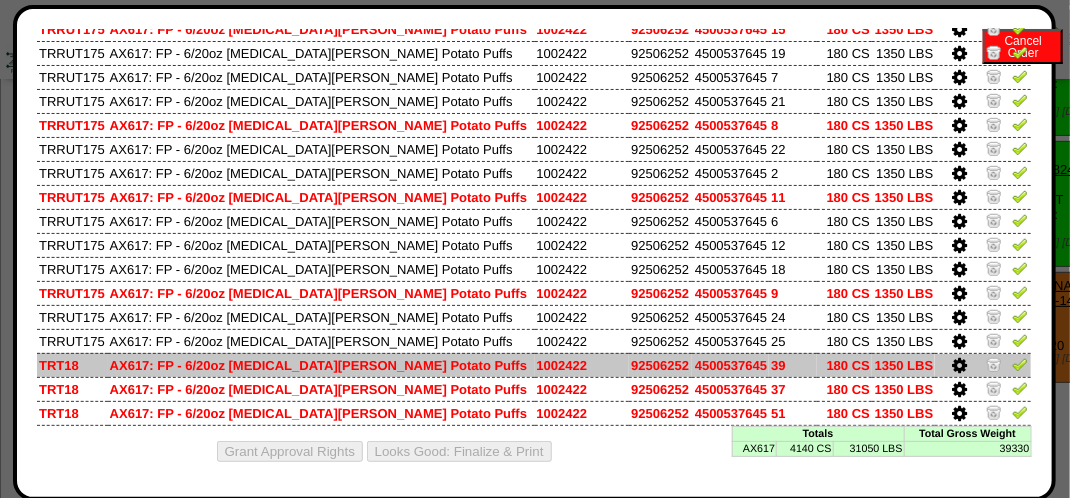click at bounding box center (960, 366) 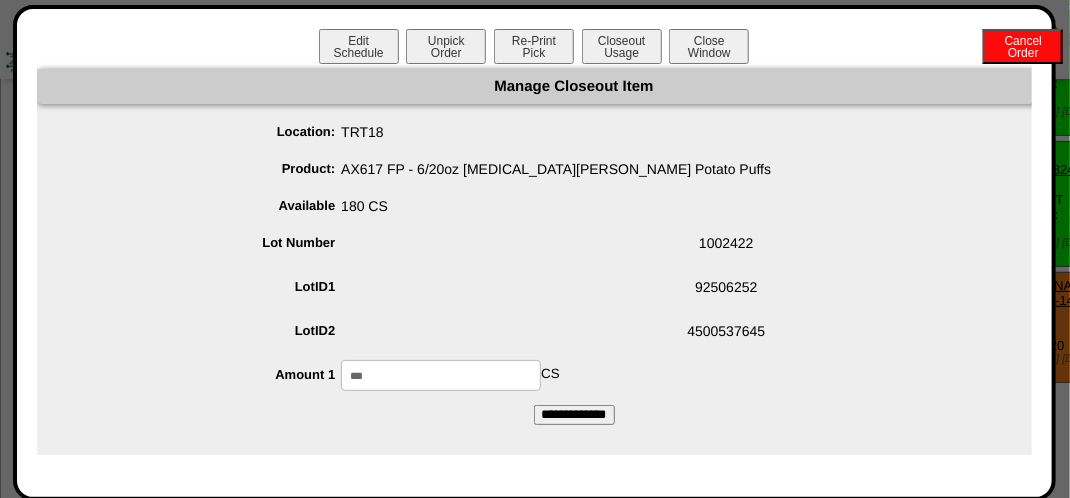 click on "***" at bounding box center (441, 375) 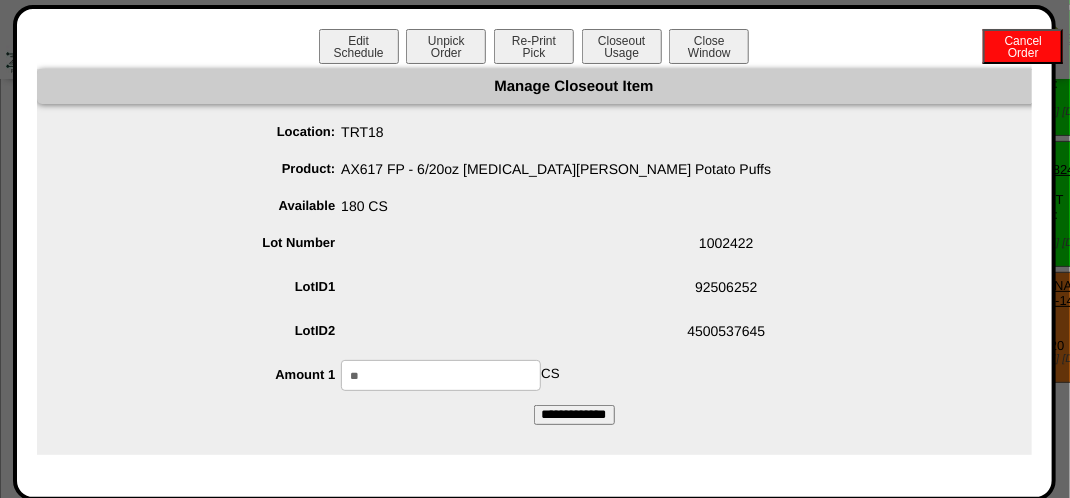 type on "*" 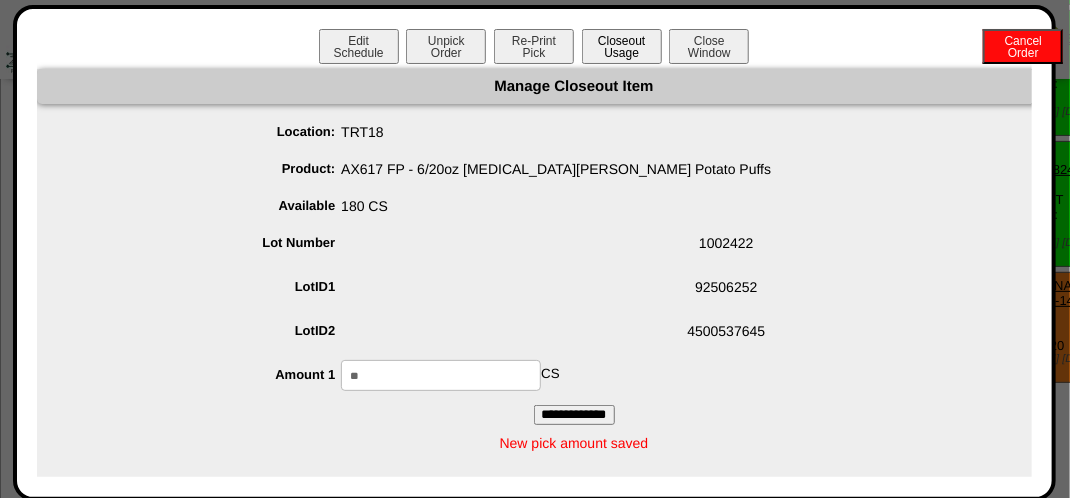 drag, startPoint x: 612, startPoint y: 48, endPoint x: 600, endPoint y: 45, distance: 12.369317 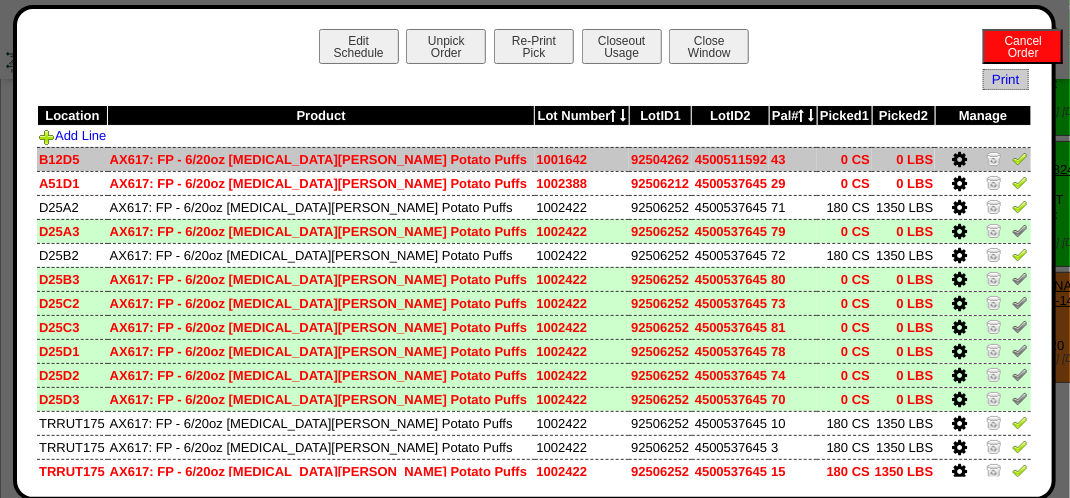 click at bounding box center [1020, 158] 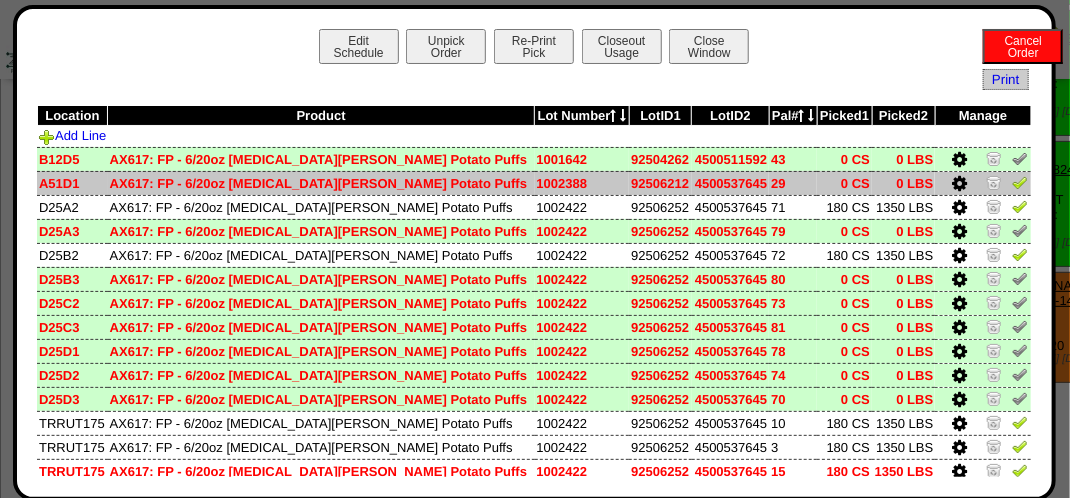 click at bounding box center (1020, 182) 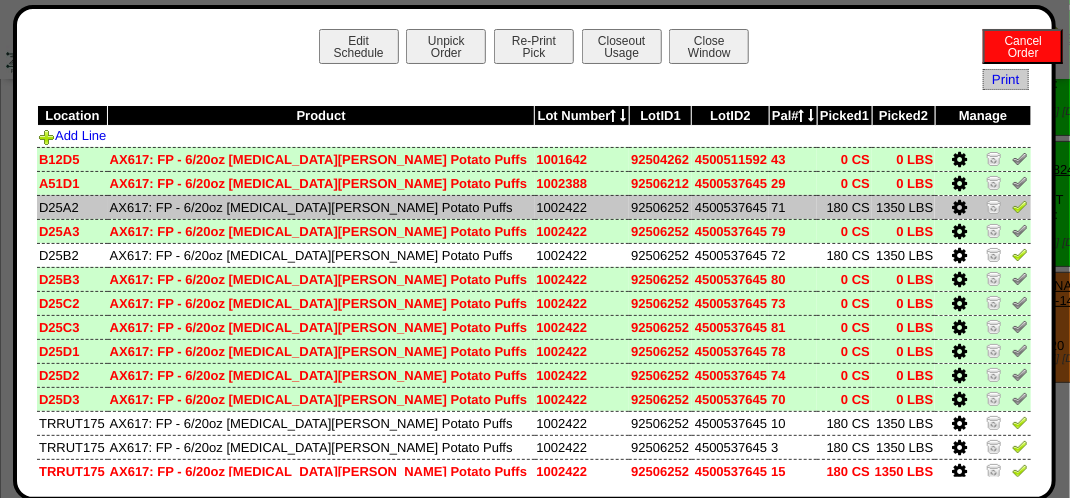 click at bounding box center (1020, 206) 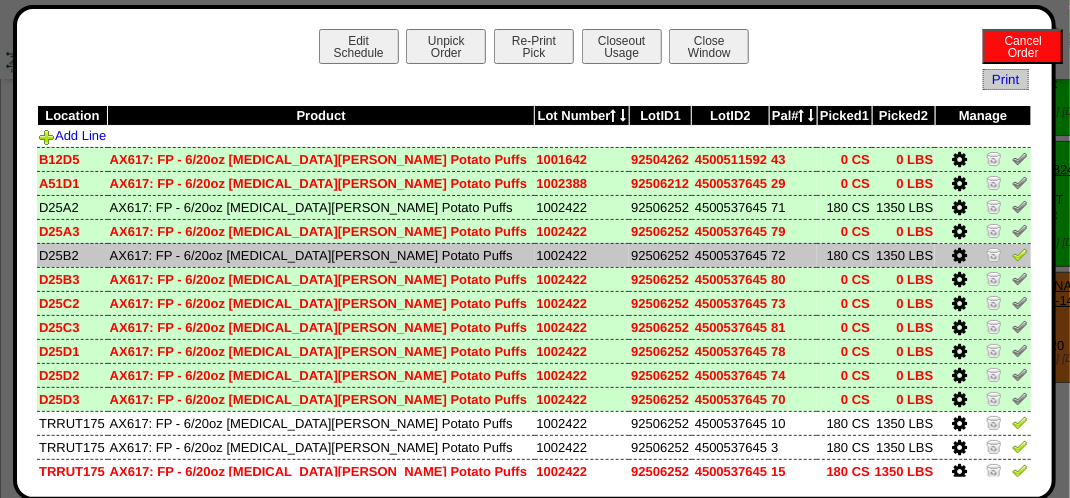 click at bounding box center (1020, 254) 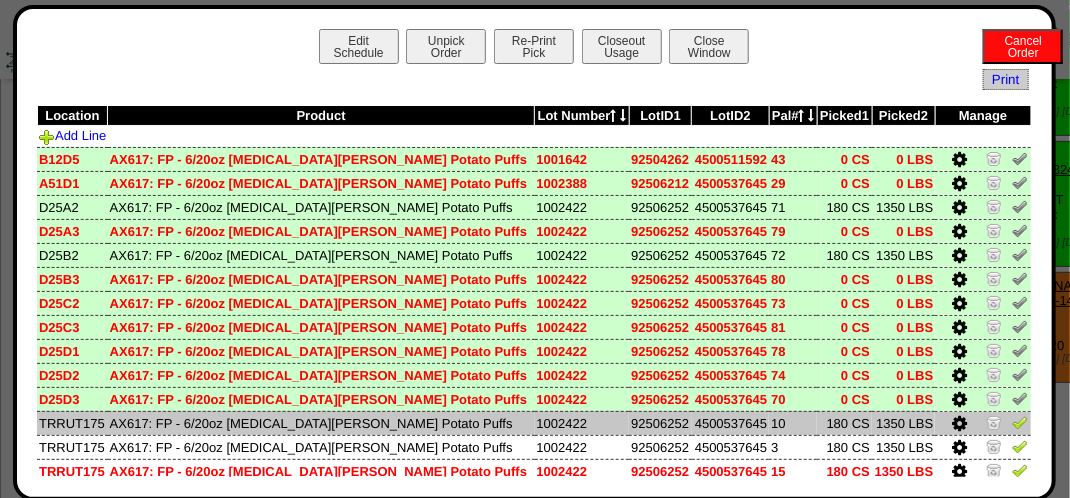 click at bounding box center (1020, 422) 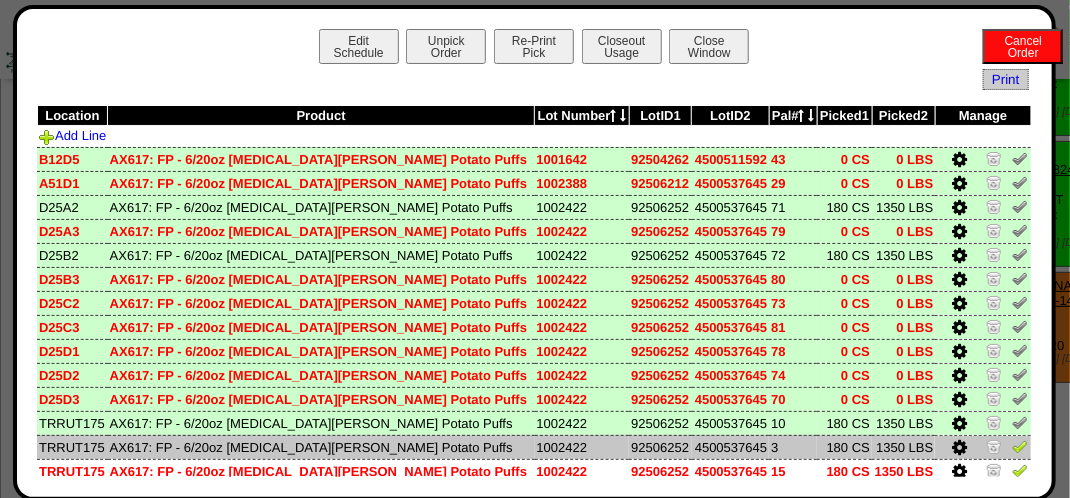 click at bounding box center [1020, 446] 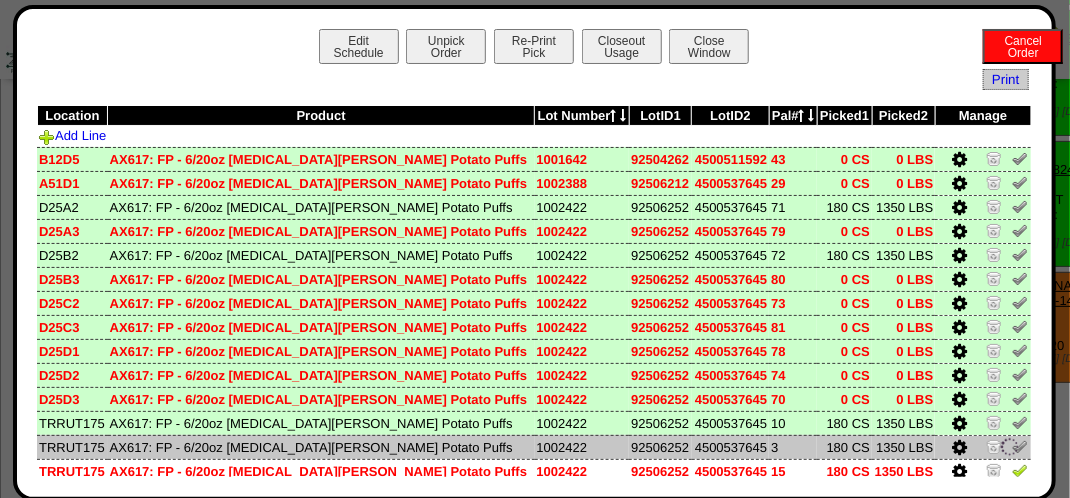 scroll, scrollTop: 200, scrollLeft: 0, axis: vertical 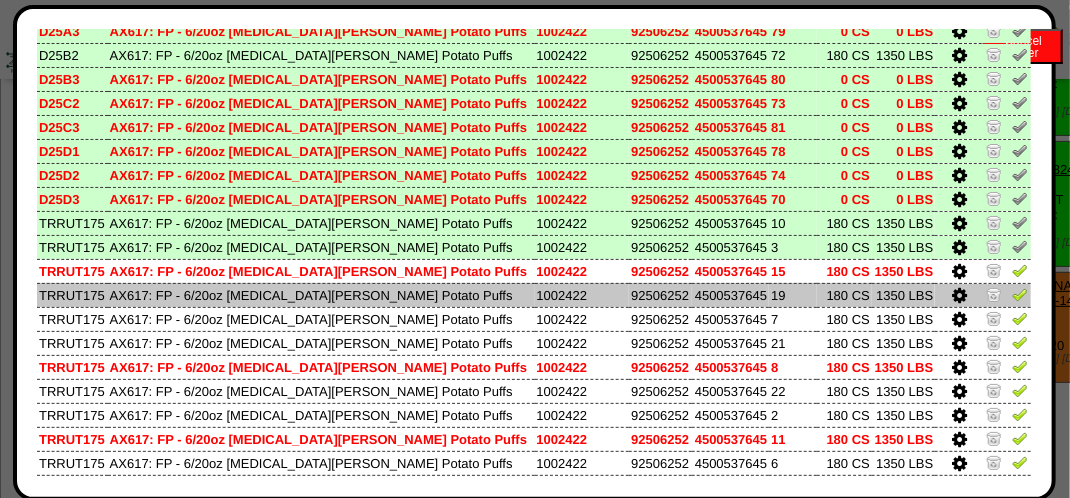 drag, startPoint x: 997, startPoint y: 273, endPoint x: 996, endPoint y: 303, distance: 30.016663 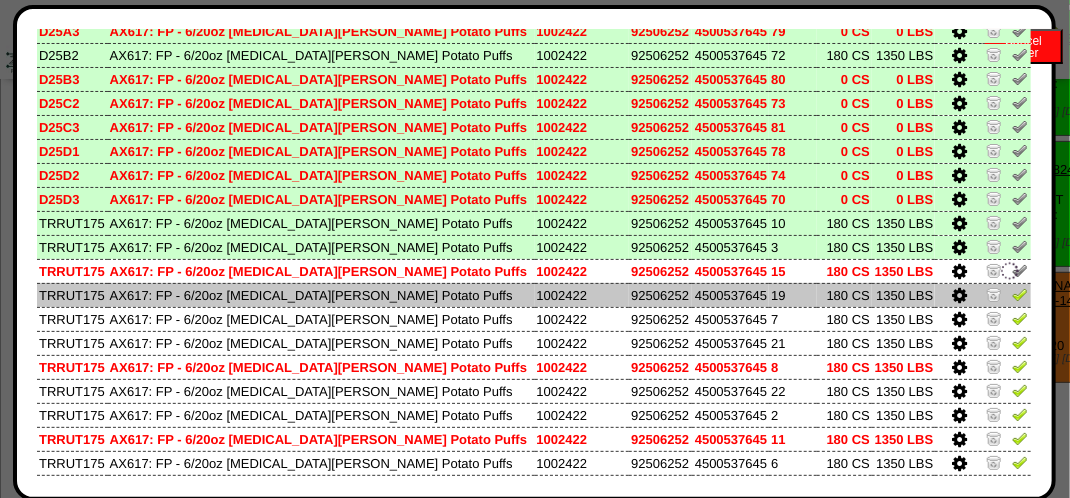 click at bounding box center [1020, 297] 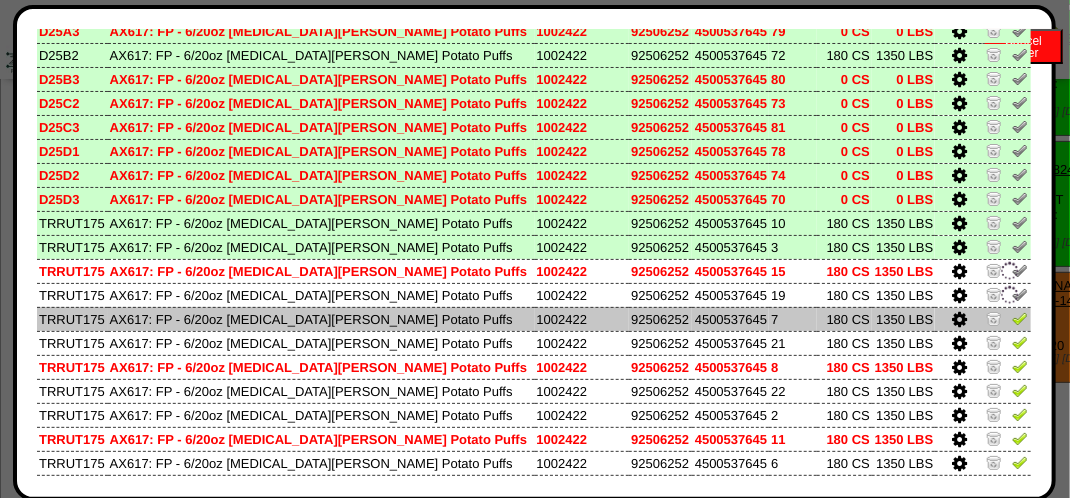 click at bounding box center [1020, 318] 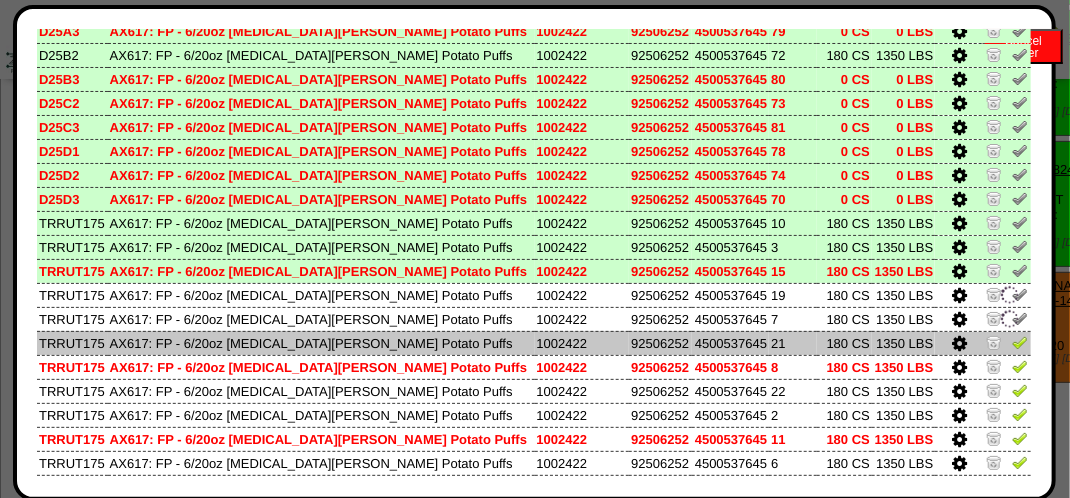 click at bounding box center [1020, 342] 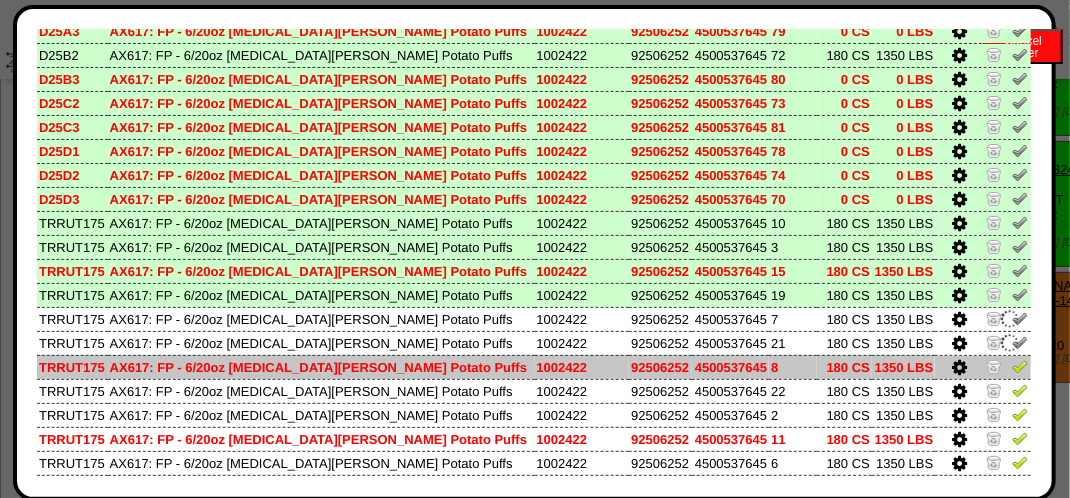 click at bounding box center [1020, 366] 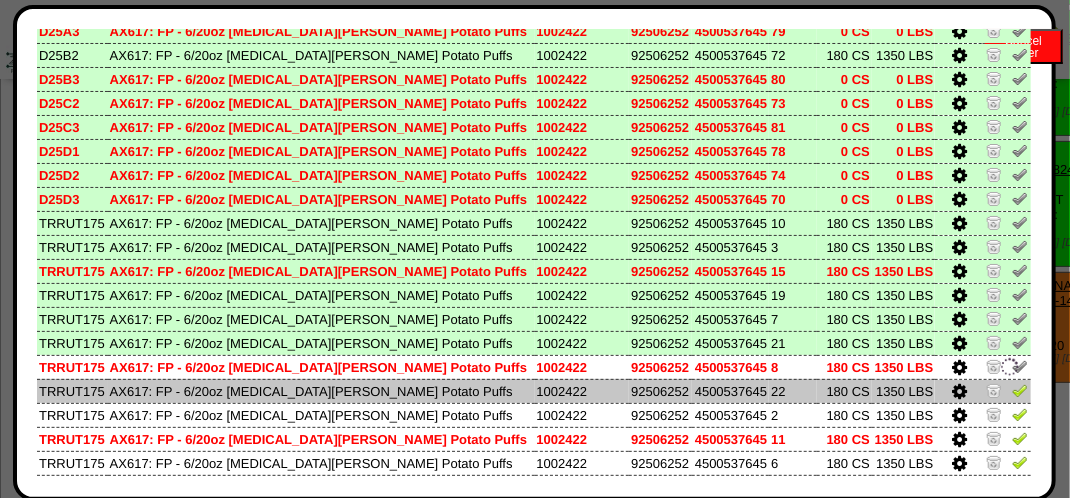 click at bounding box center (1020, 390) 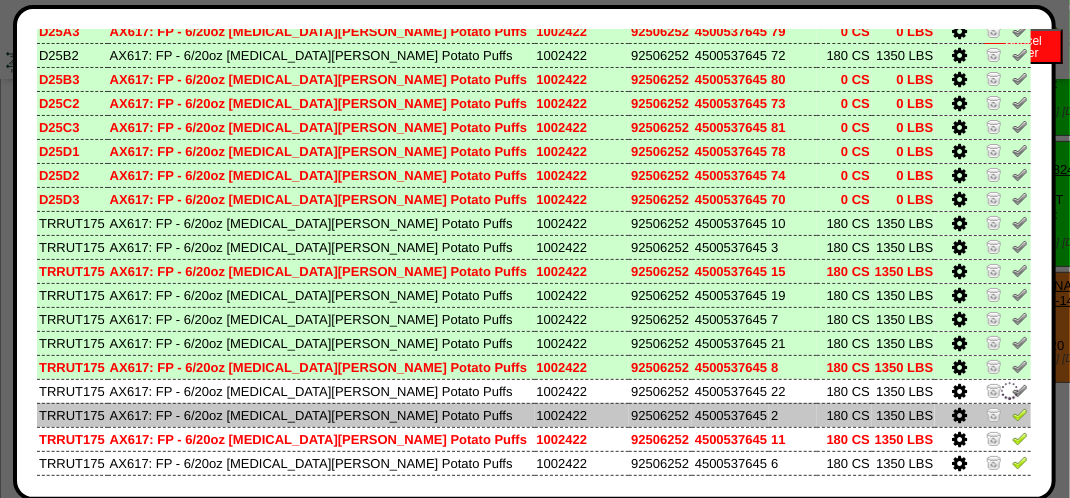 click at bounding box center [1020, 414] 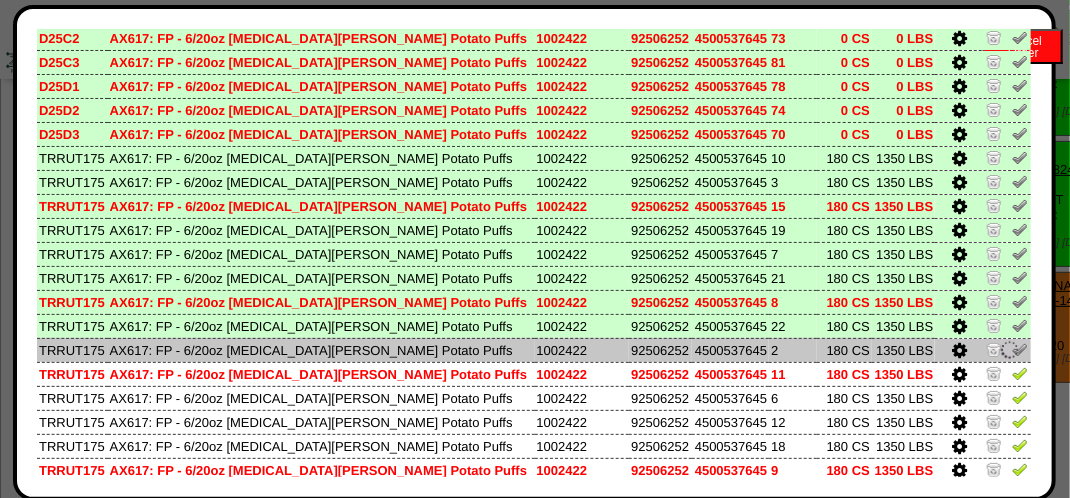 scroll, scrollTop: 300, scrollLeft: 0, axis: vertical 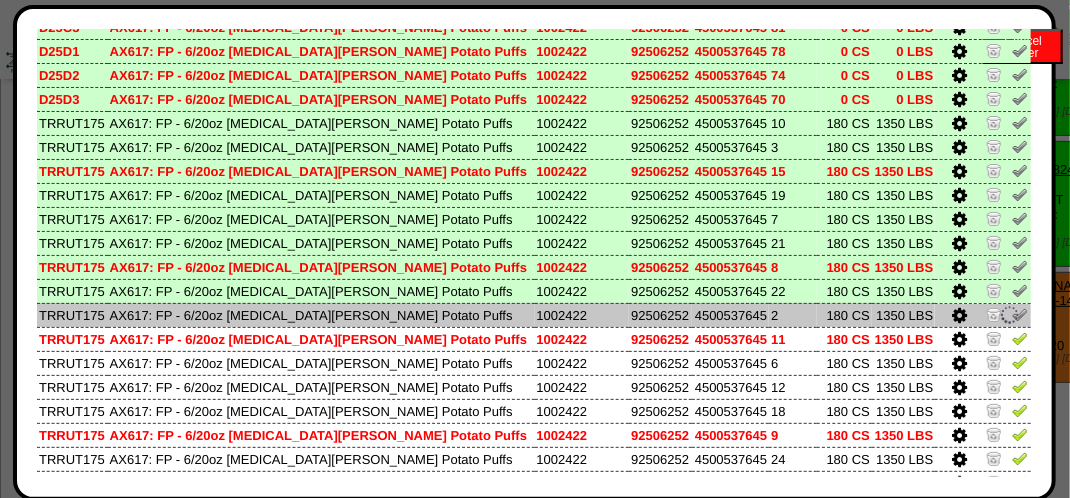 click at bounding box center (1020, 410) 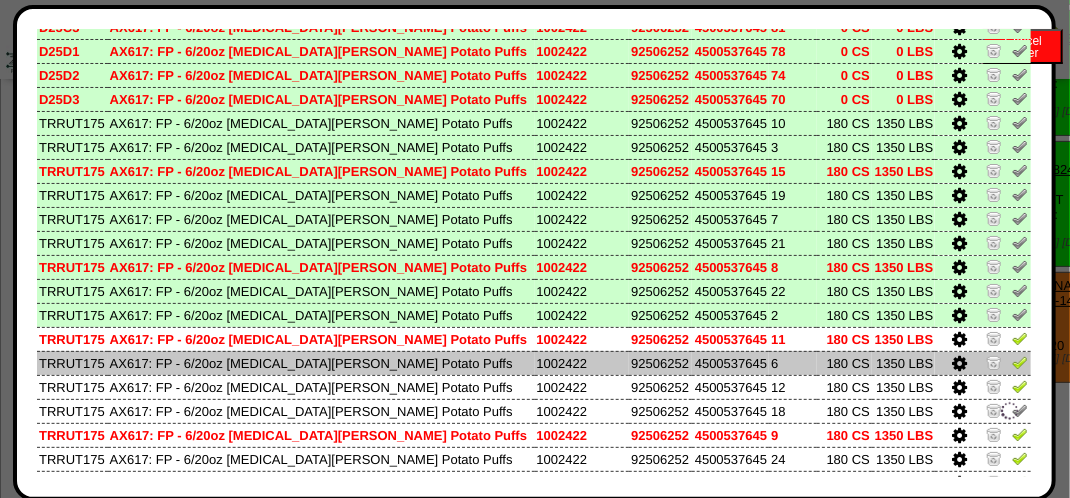 click at bounding box center (983, 363) 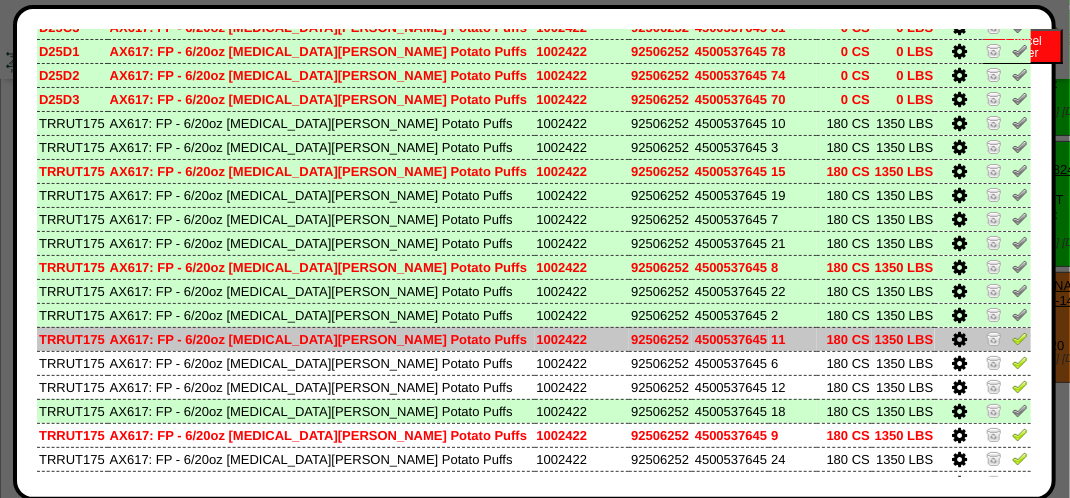 click at bounding box center (1020, 338) 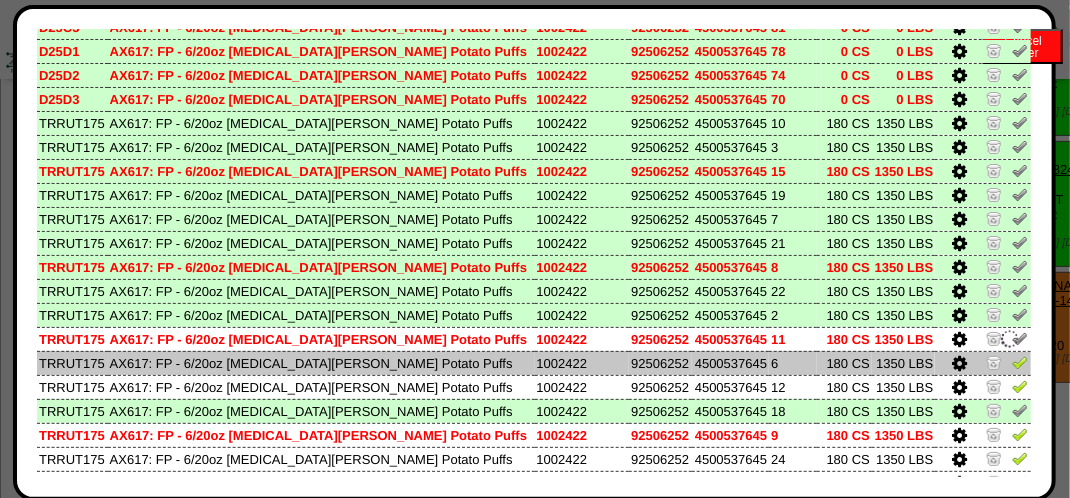click at bounding box center [1020, 362] 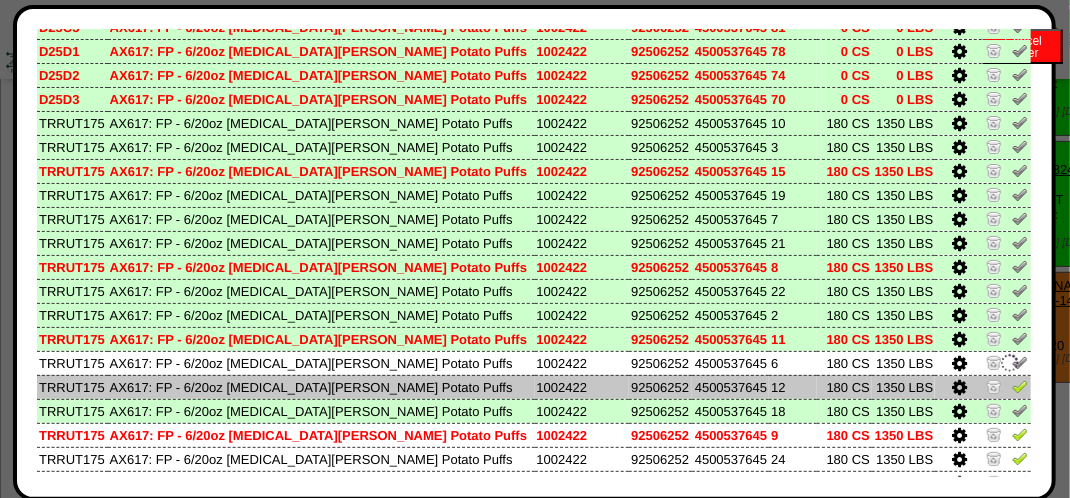 click at bounding box center [1020, 386] 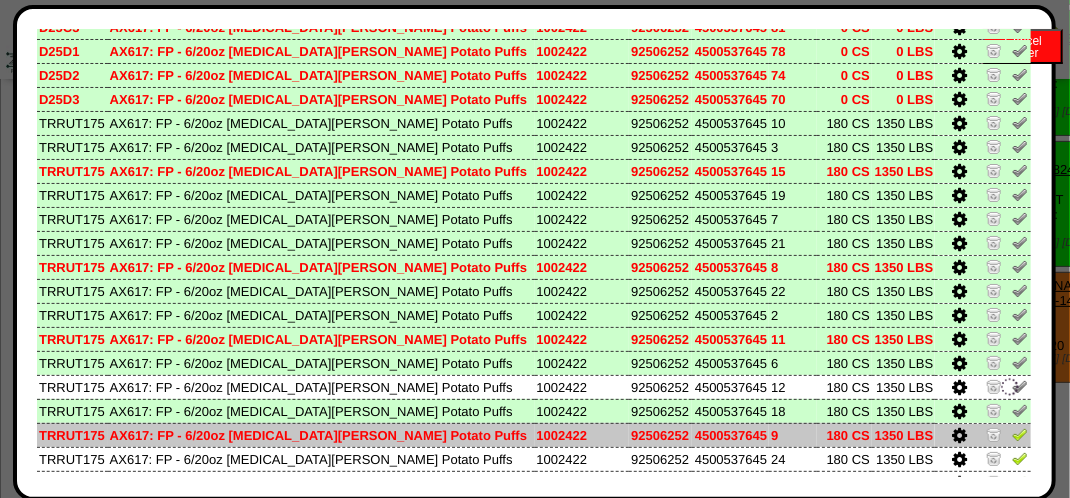 click at bounding box center (1020, 434) 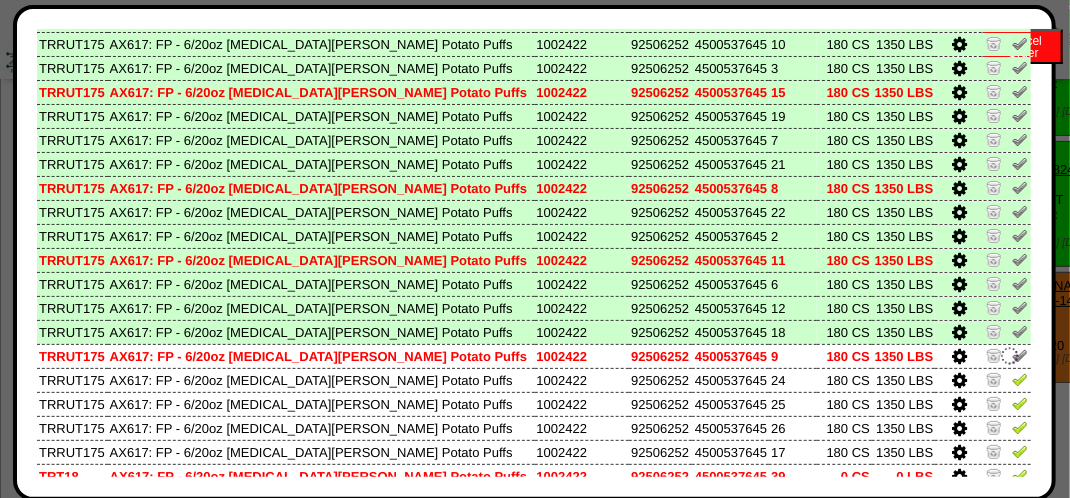 scroll, scrollTop: 493, scrollLeft: 0, axis: vertical 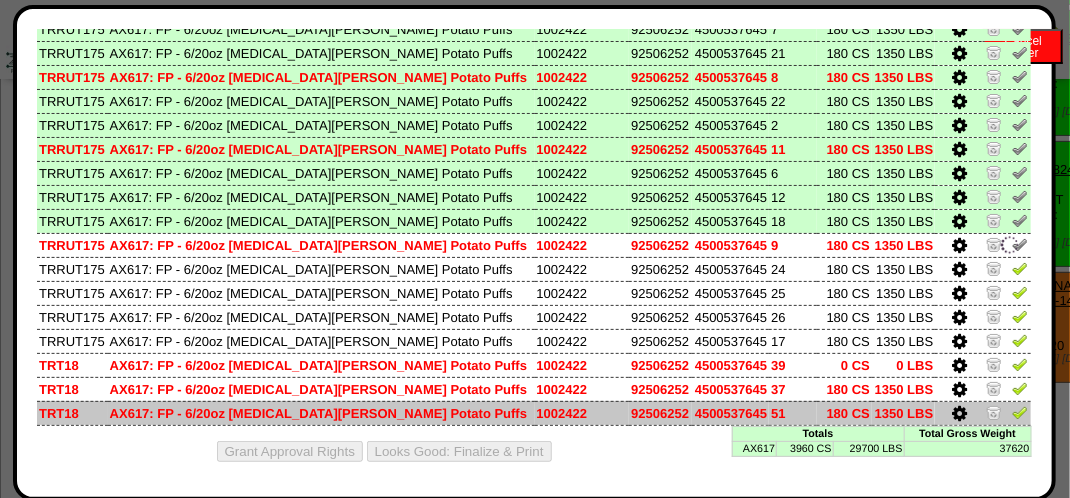 click at bounding box center (1020, 412) 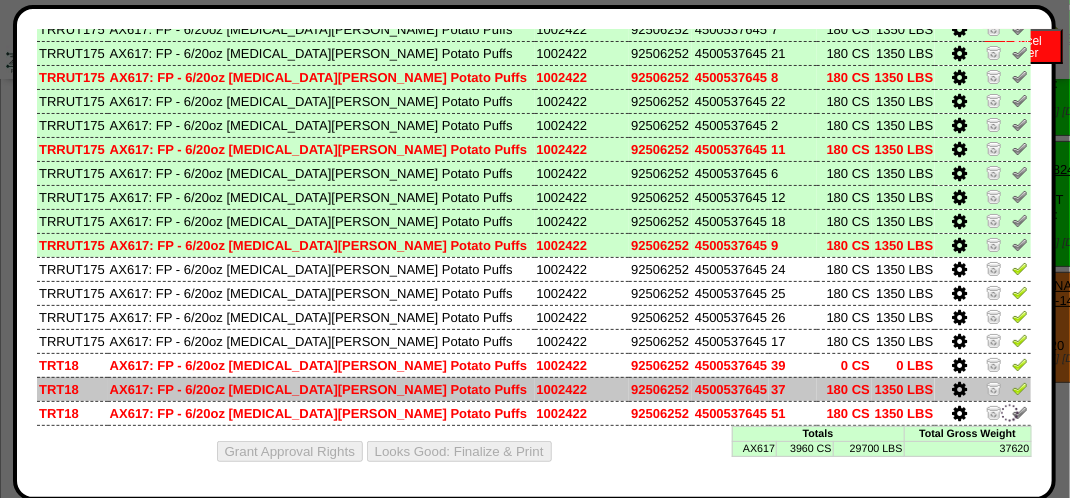 click at bounding box center [1020, 388] 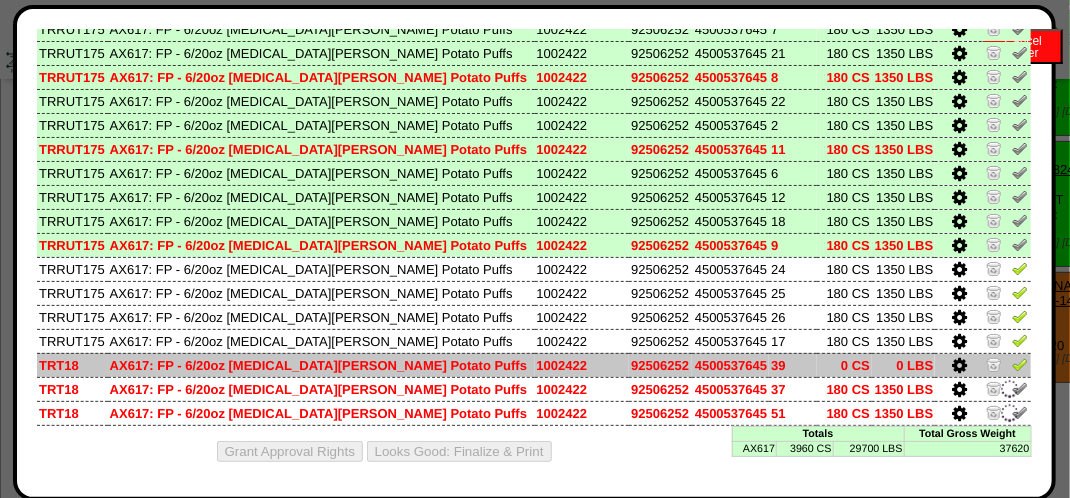 click at bounding box center (1020, 364) 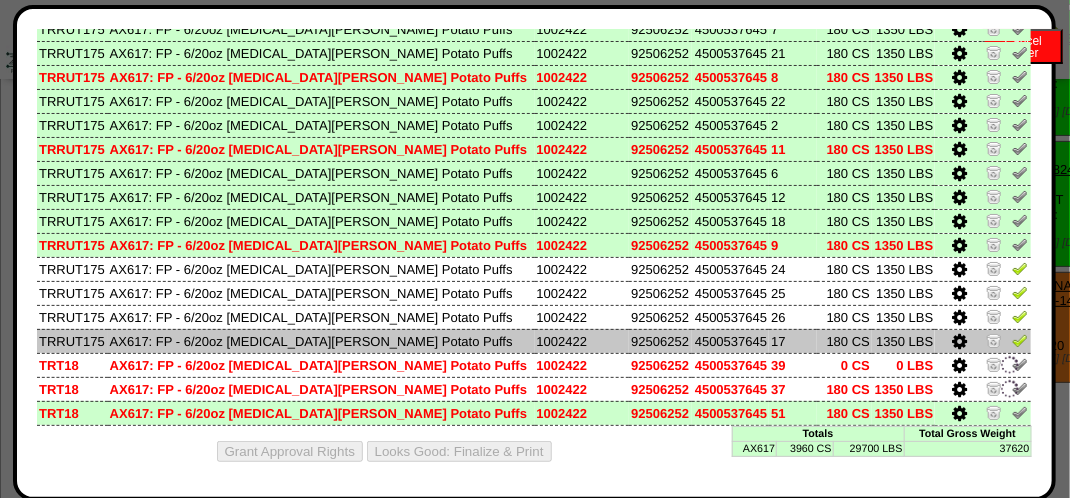 click at bounding box center (1020, 340) 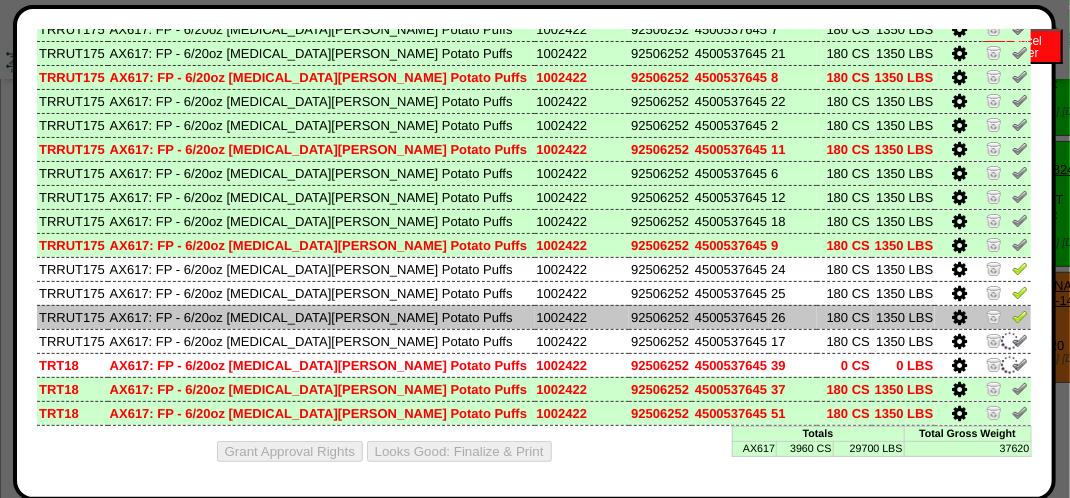 click at bounding box center [1020, 316] 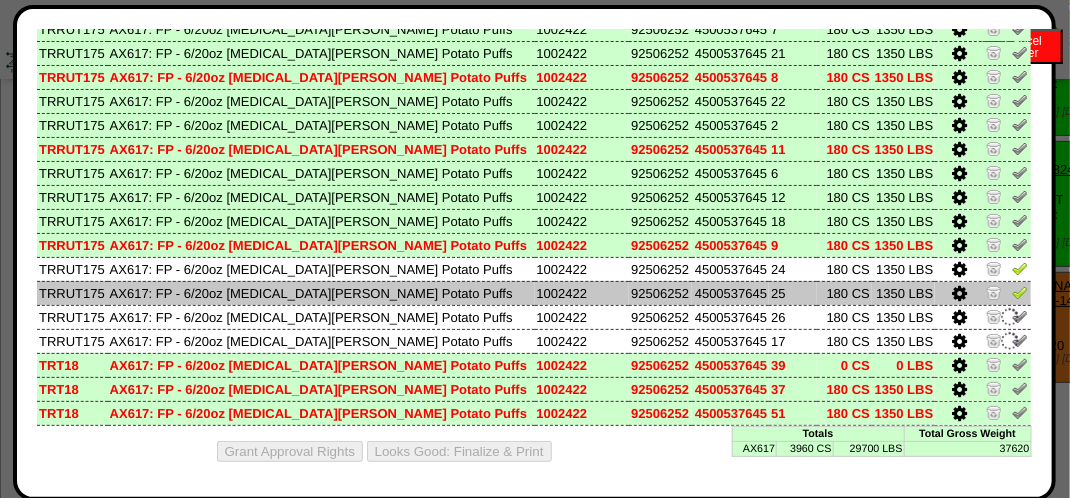 click at bounding box center (1020, 292) 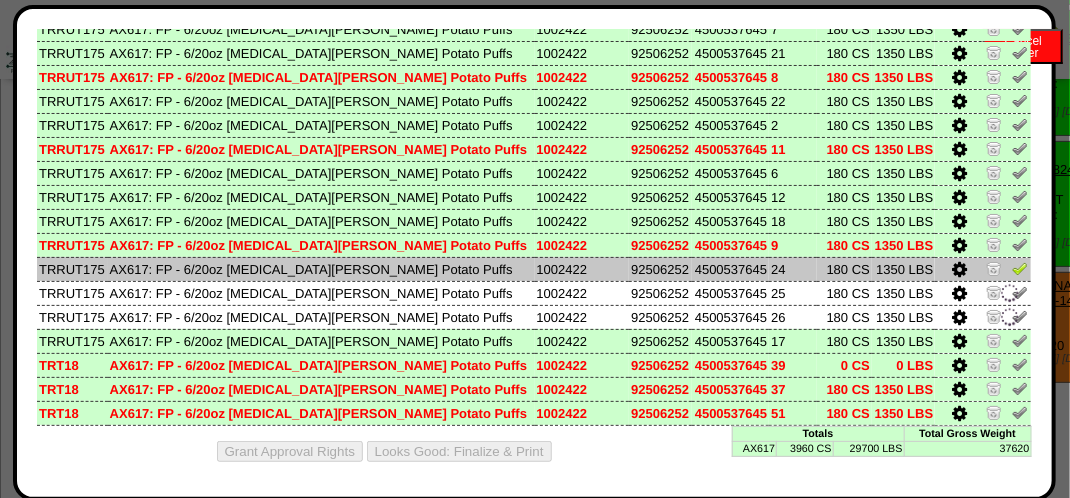 click at bounding box center [1020, 268] 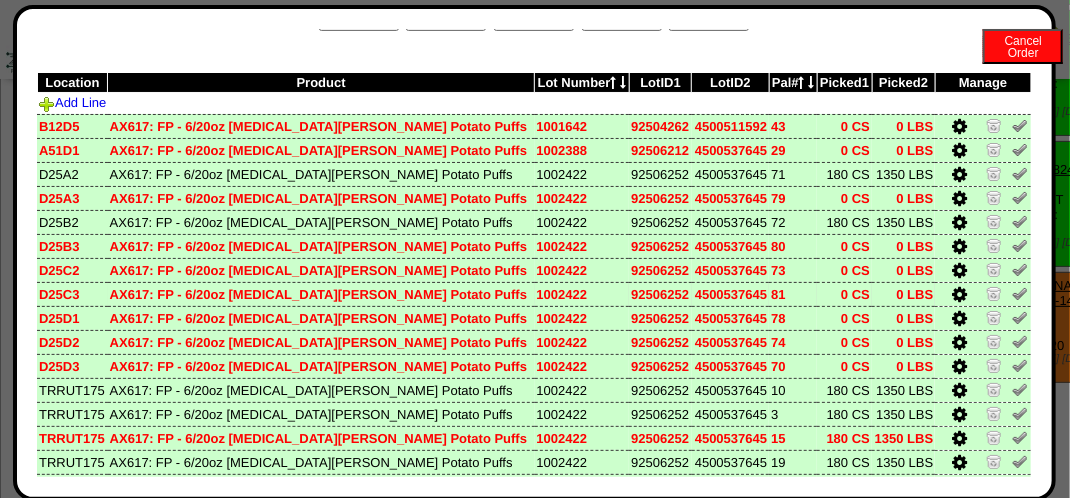 scroll, scrollTop: 0, scrollLeft: 0, axis: both 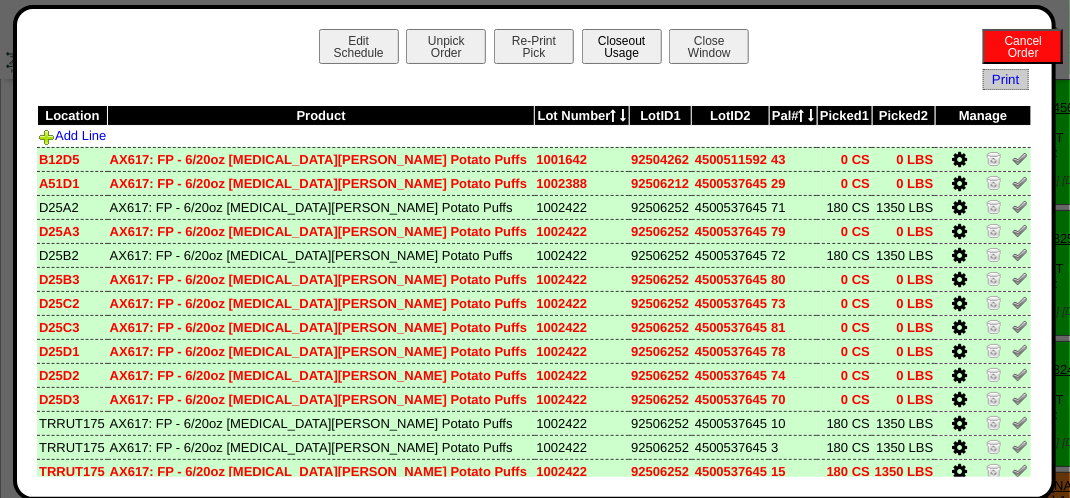 click on "Closeout Usage" at bounding box center [622, 46] 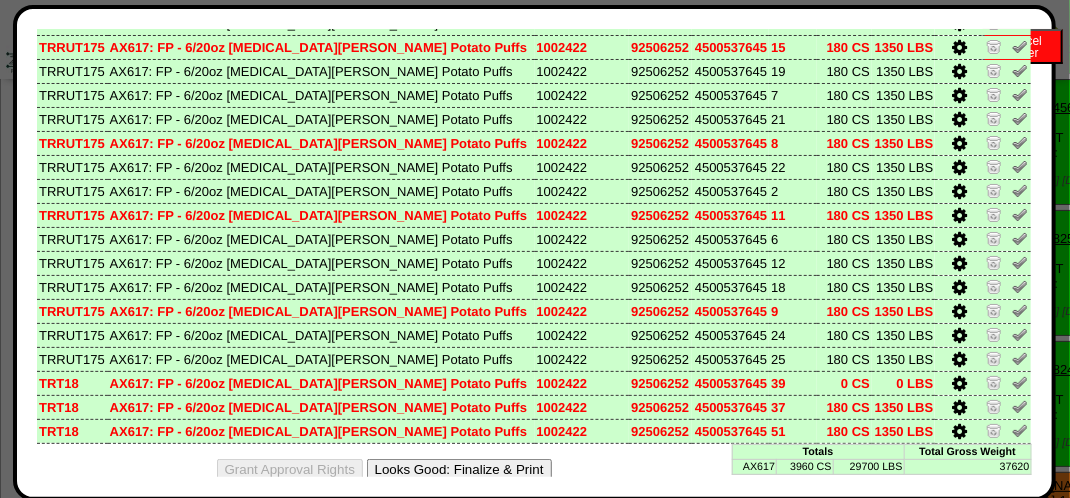 scroll, scrollTop: 493, scrollLeft: 0, axis: vertical 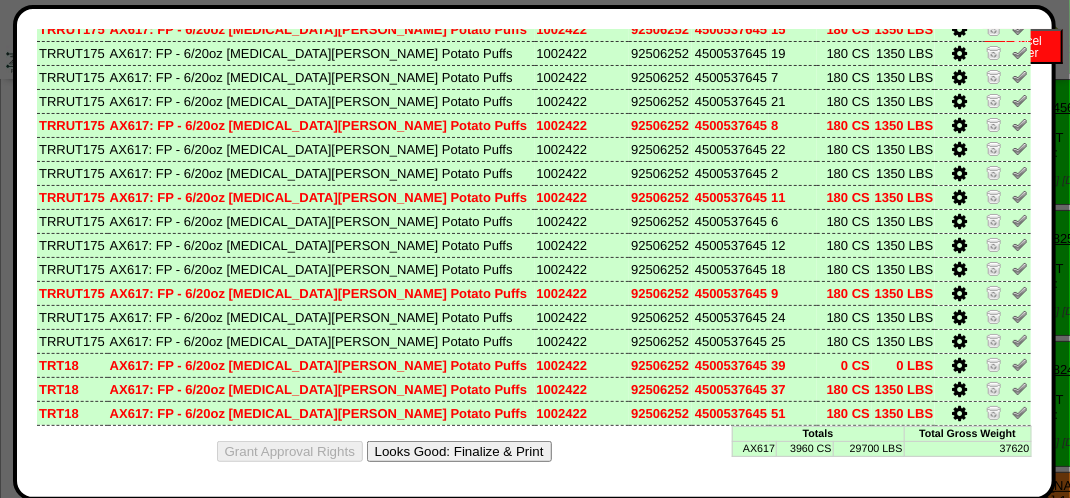 click on "Looks Good: Finalize & Print" at bounding box center (459, 451) 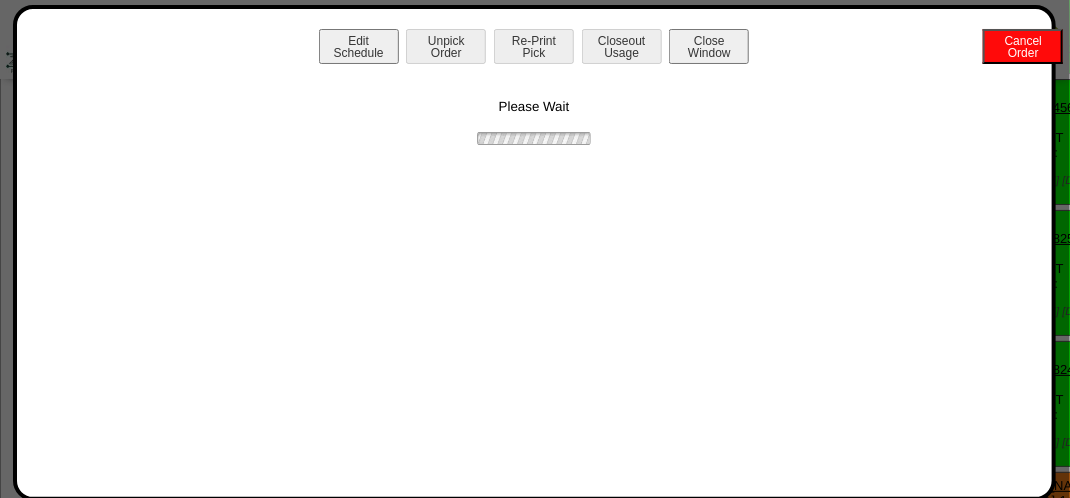 scroll, scrollTop: 0, scrollLeft: 0, axis: both 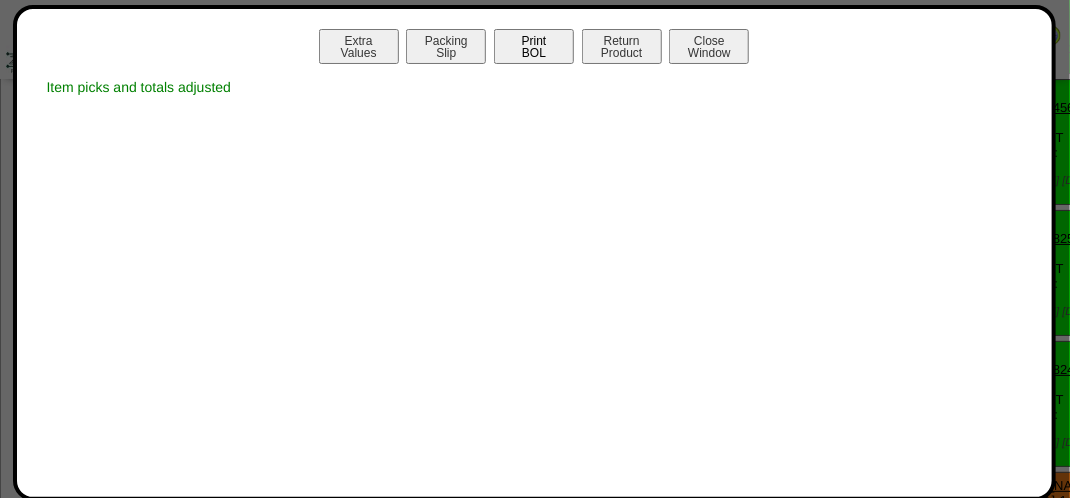 click on "Print BOL" at bounding box center (534, 46) 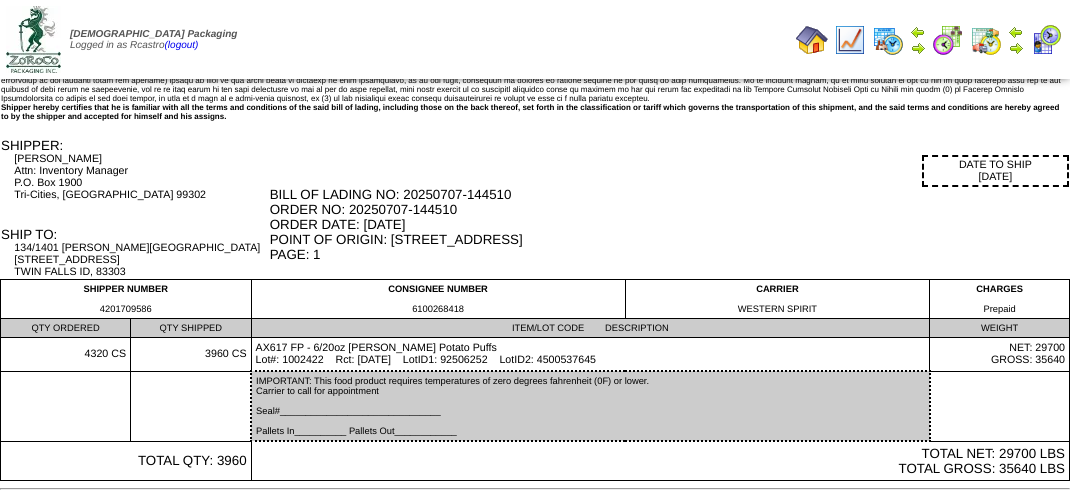 scroll, scrollTop: 0, scrollLeft: 0, axis: both 